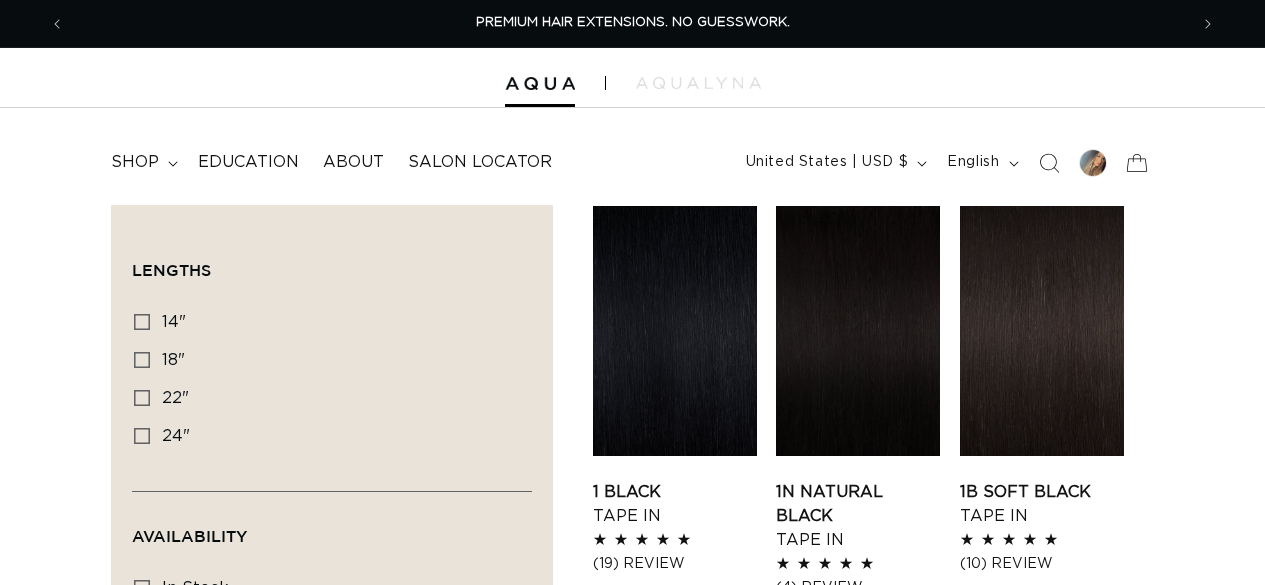 scroll, scrollTop: 0, scrollLeft: 0, axis: both 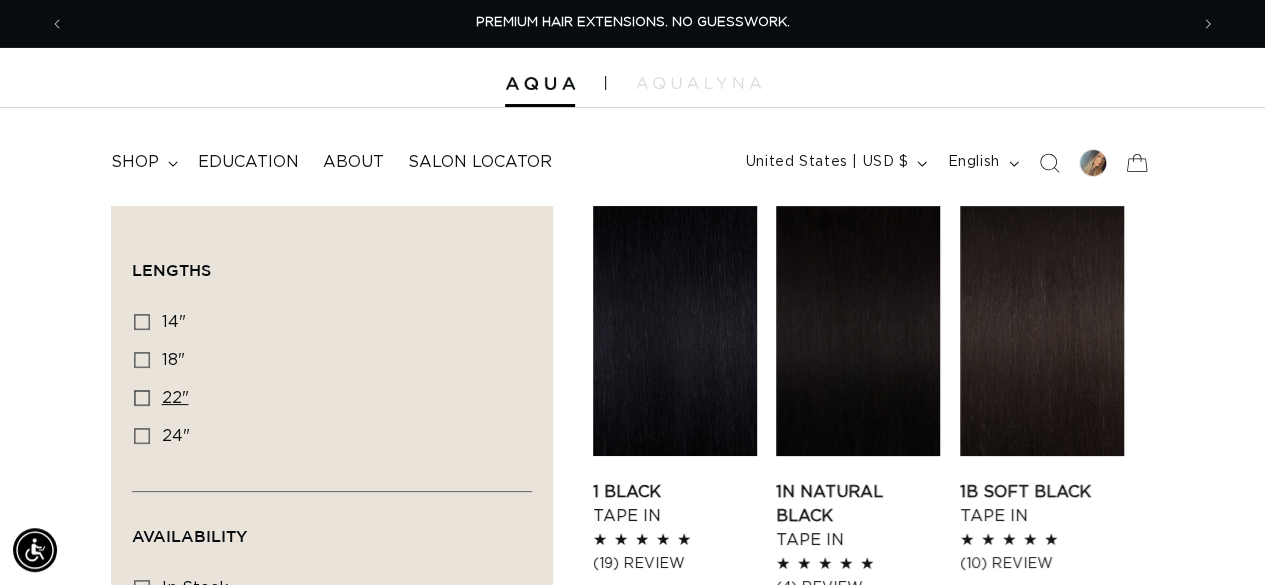 click 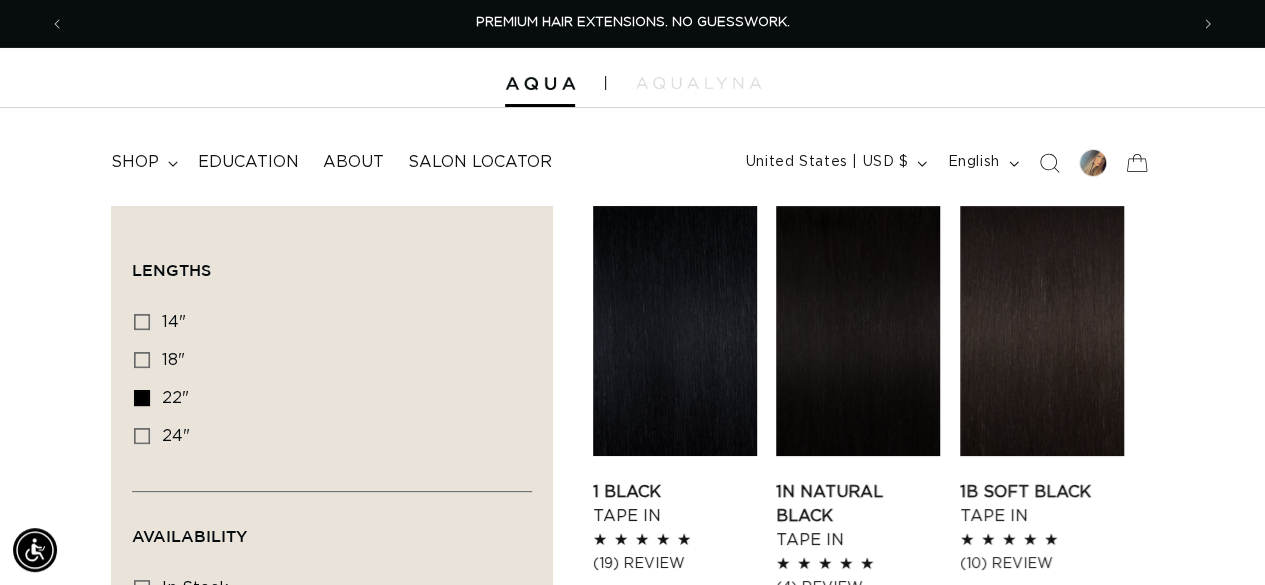 scroll, scrollTop: 0, scrollLeft: 1122, axis: horizontal 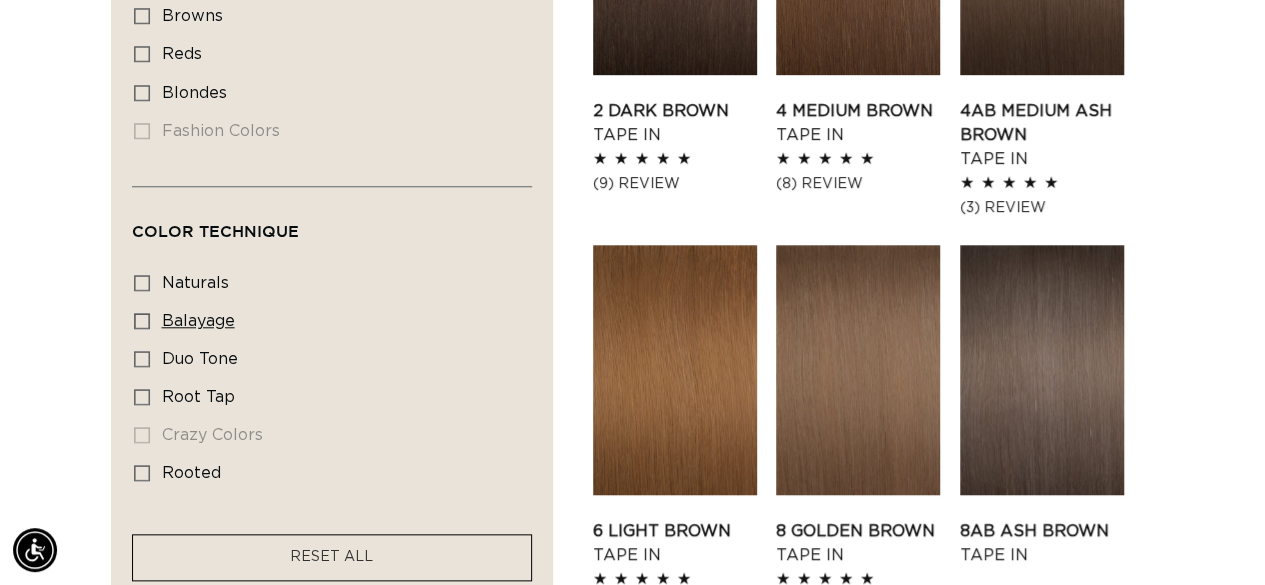 click 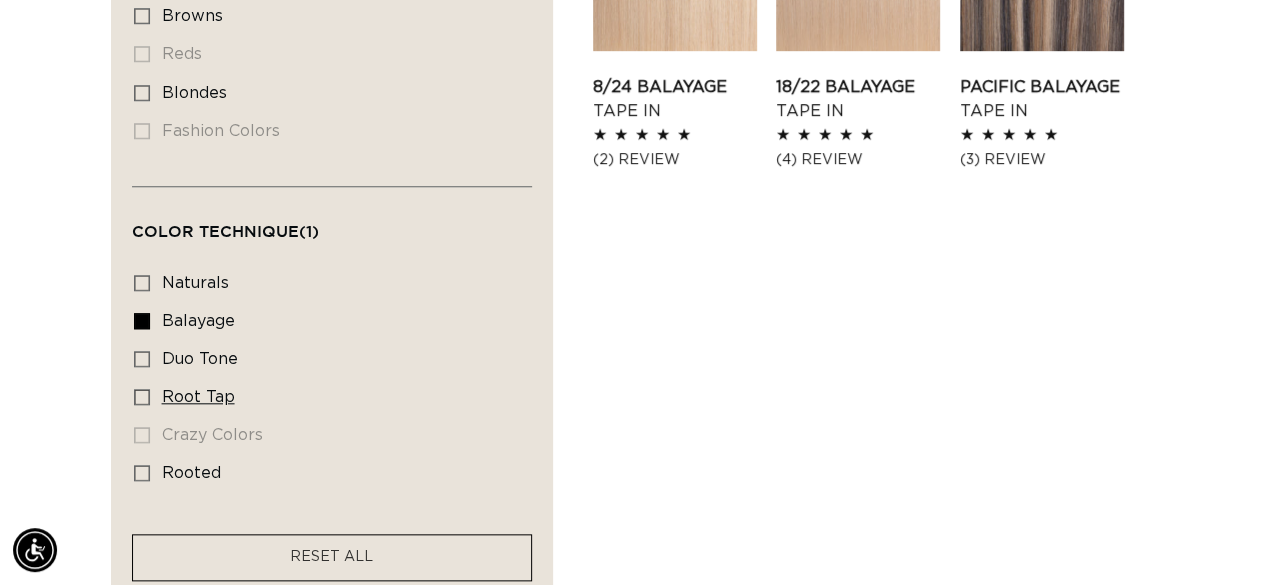 scroll, scrollTop: 0, scrollLeft: 1122, axis: horizontal 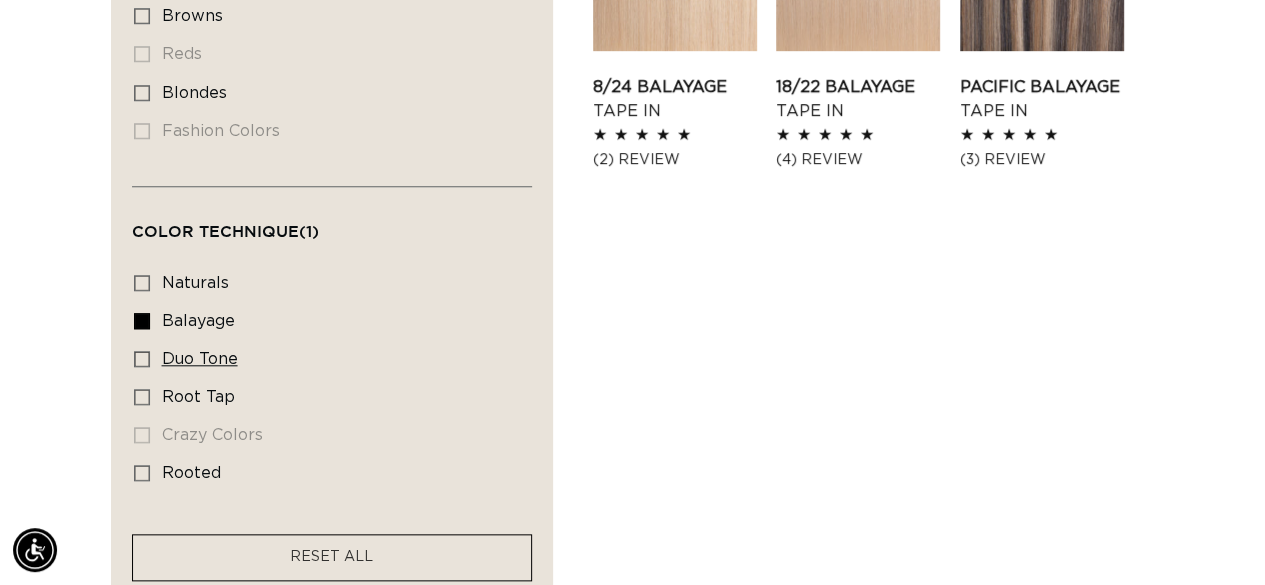 click 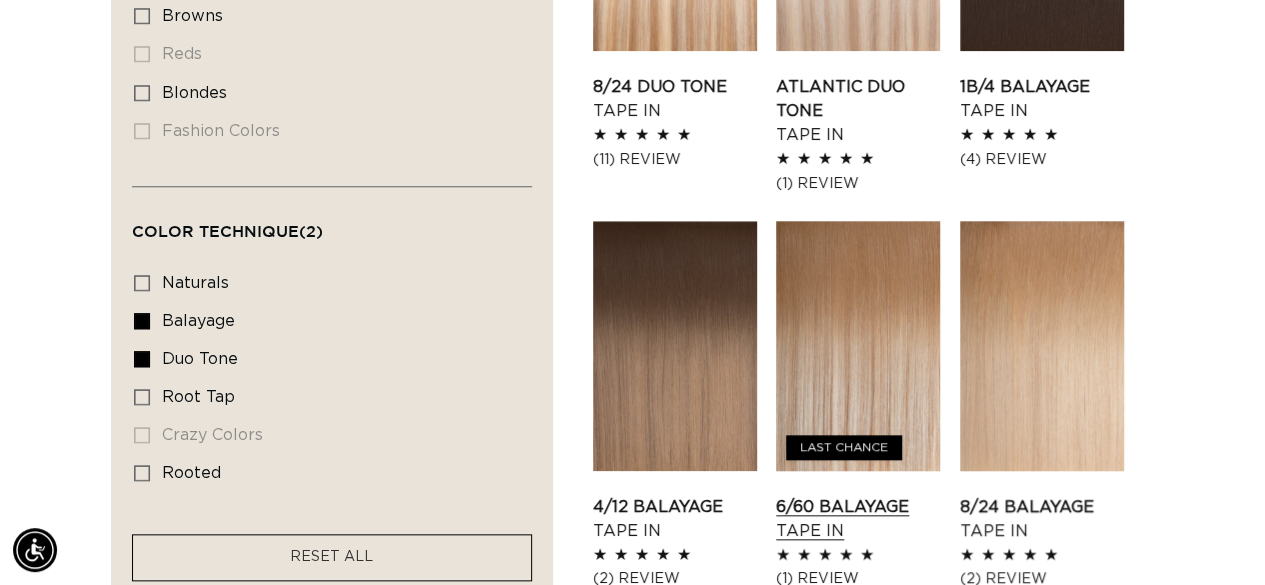 scroll, scrollTop: 0, scrollLeft: 1122, axis: horizontal 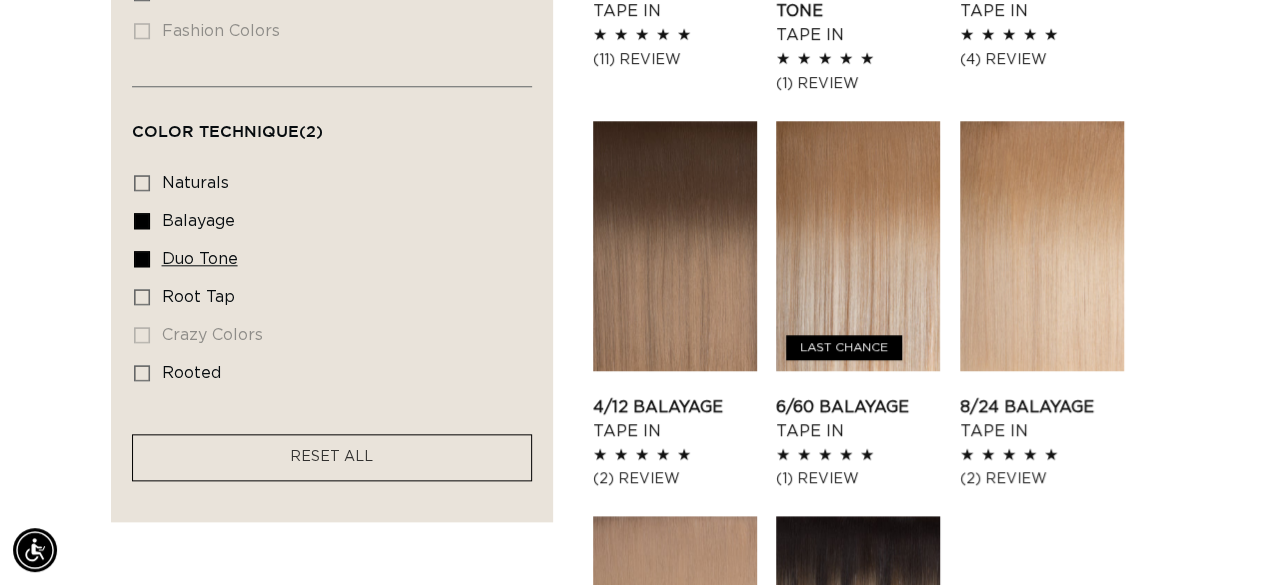 click 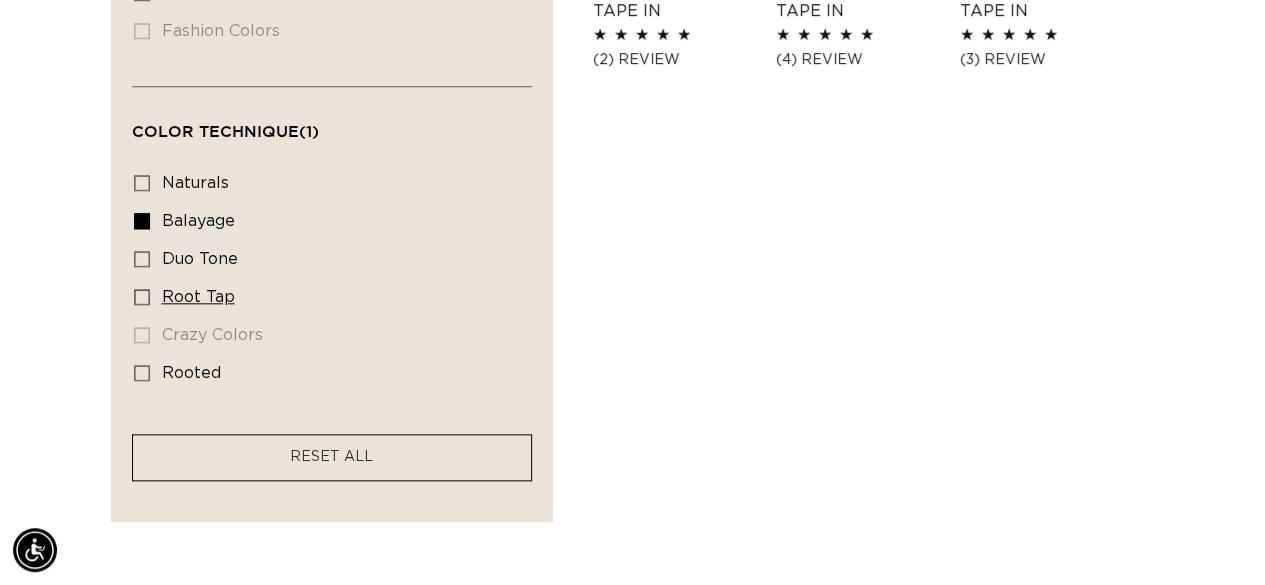 click 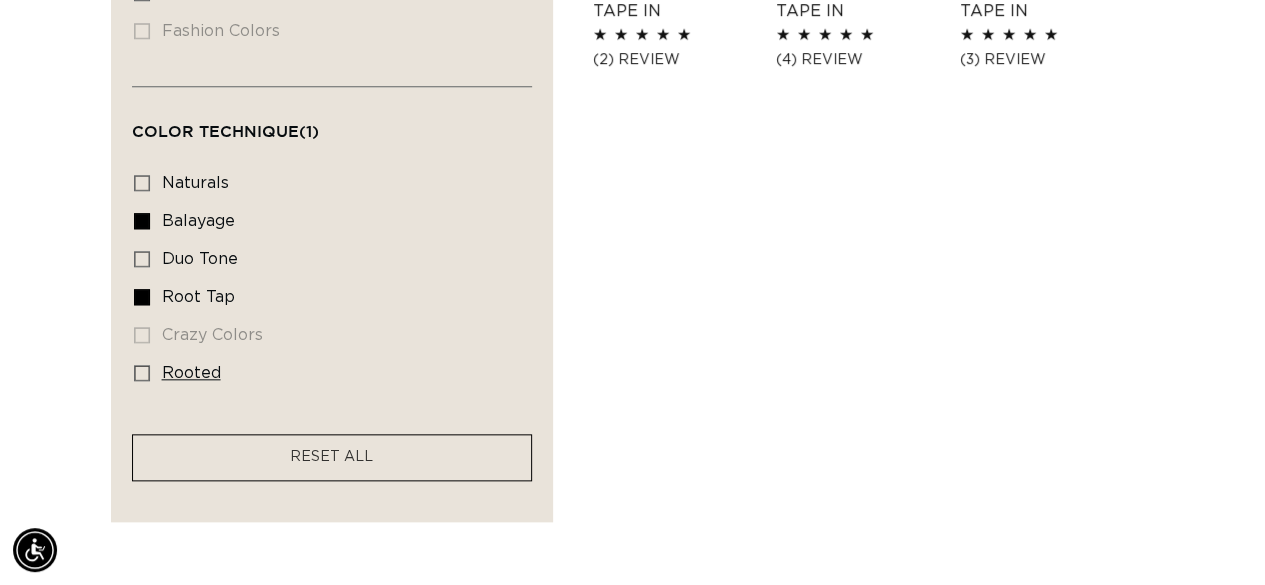 scroll, scrollTop: 0, scrollLeft: 1122, axis: horizontal 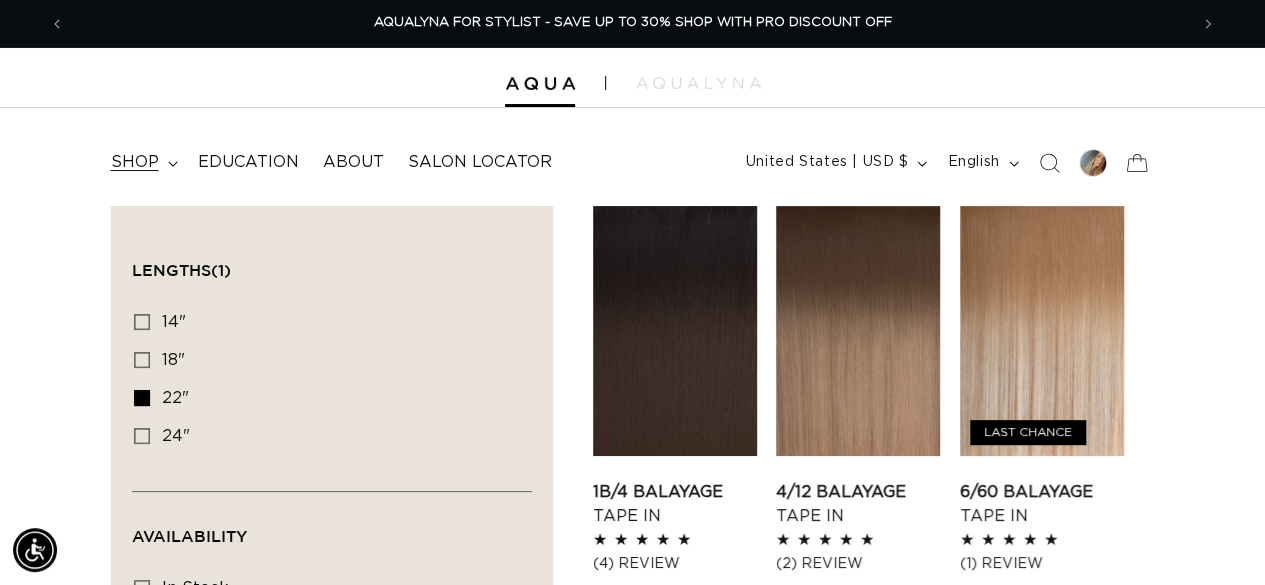 click 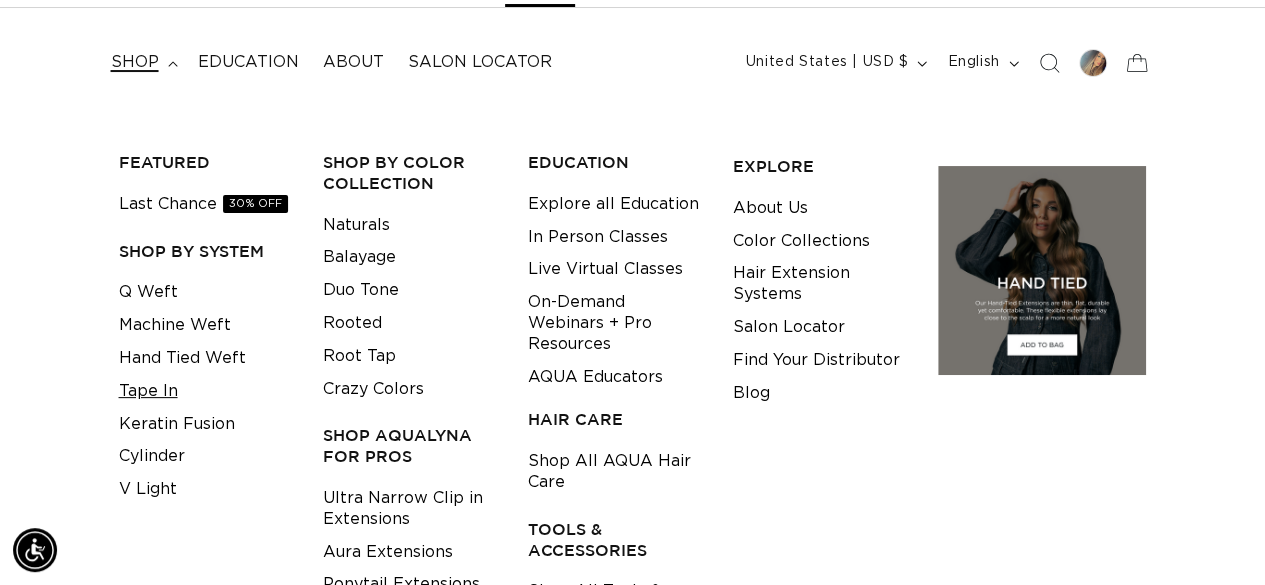 click on "Tape In" at bounding box center (148, 391) 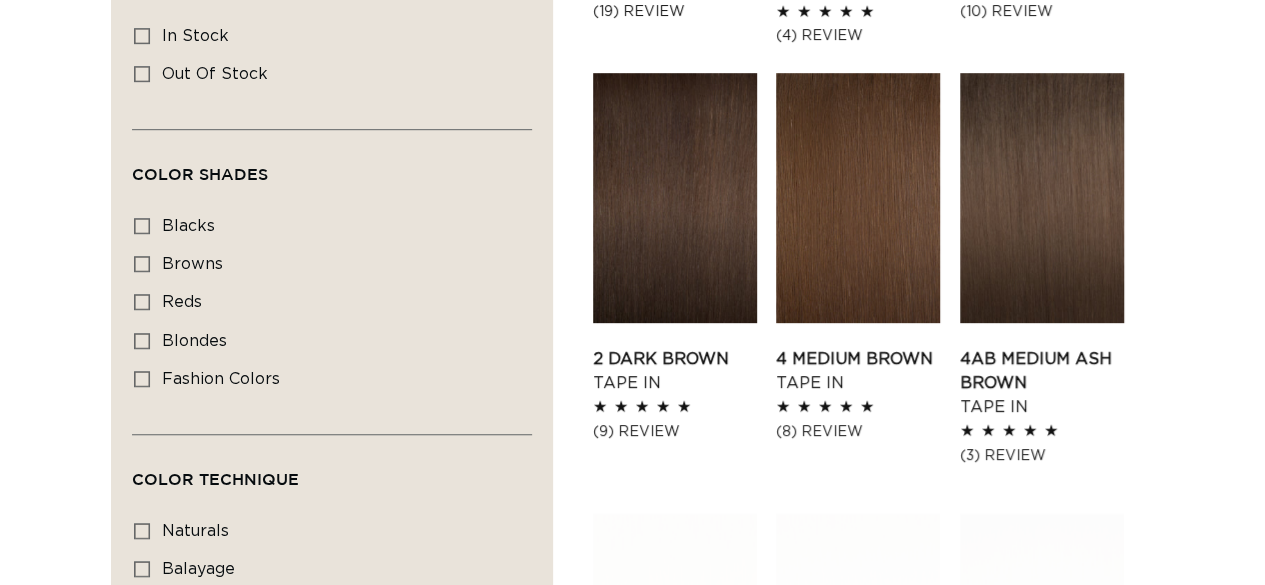 scroll, scrollTop: 0, scrollLeft: 0, axis: both 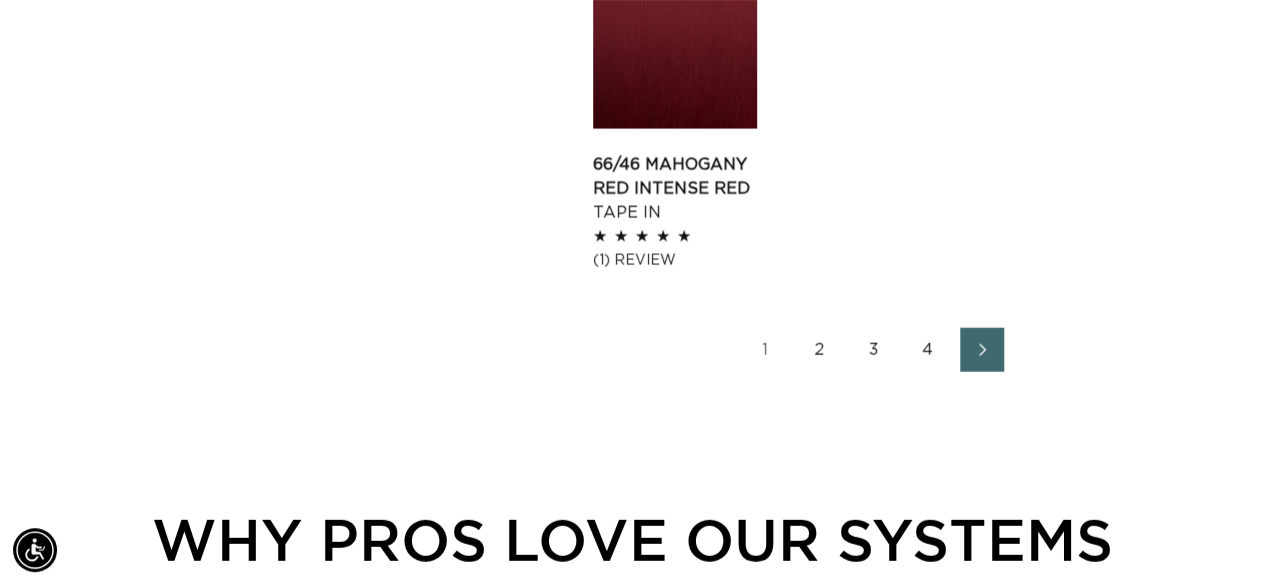 click on "2" at bounding box center [820, 350] 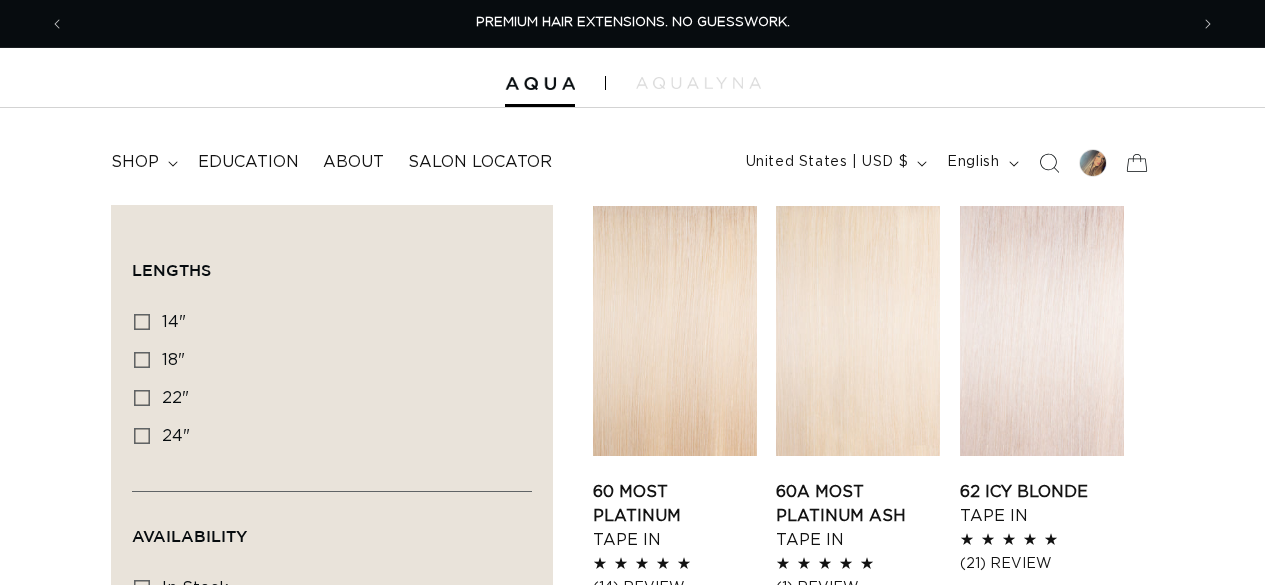 scroll, scrollTop: 400, scrollLeft: 0, axis: vertical 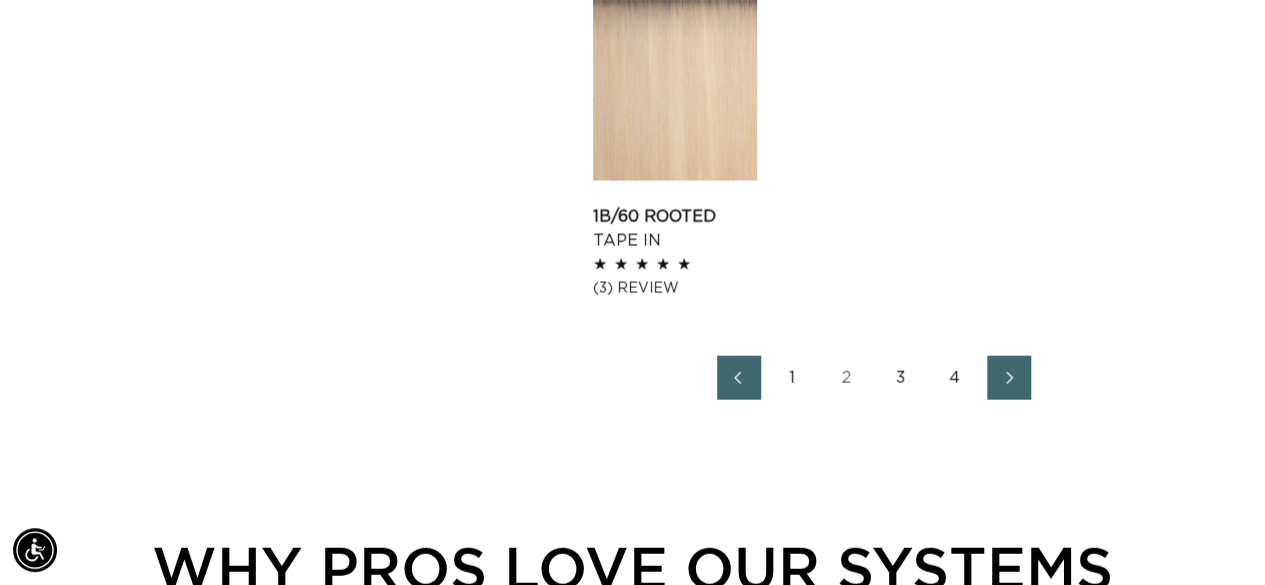 click on "1" at bounding box center [793, 378] 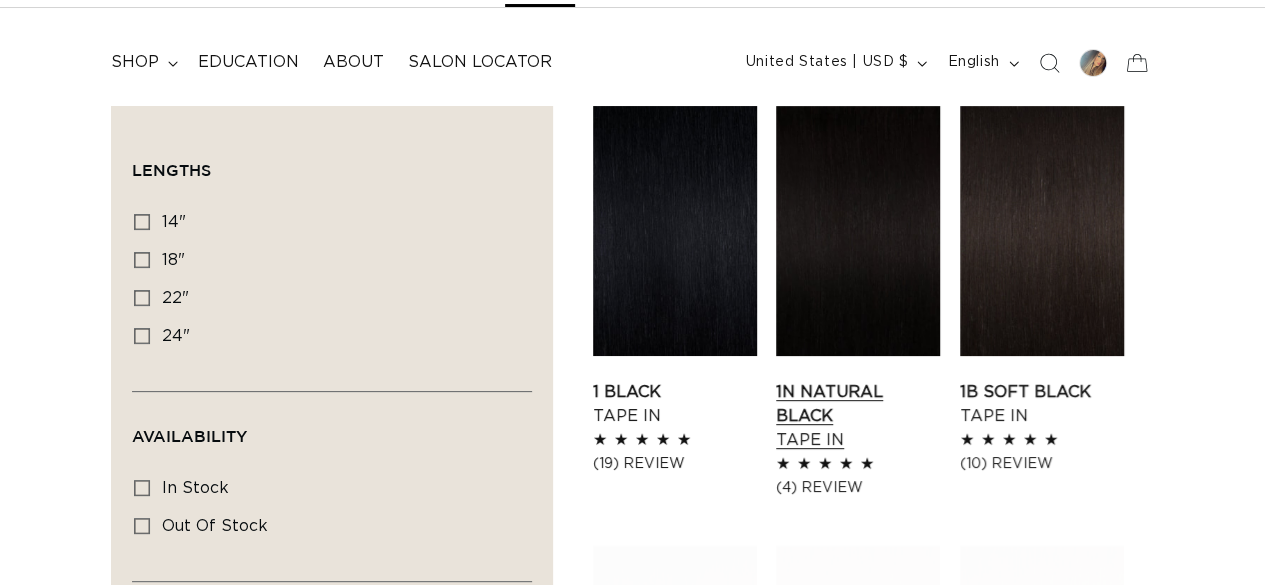 scroll, scrollTop: 0, scrollLeft: 0, axis: both 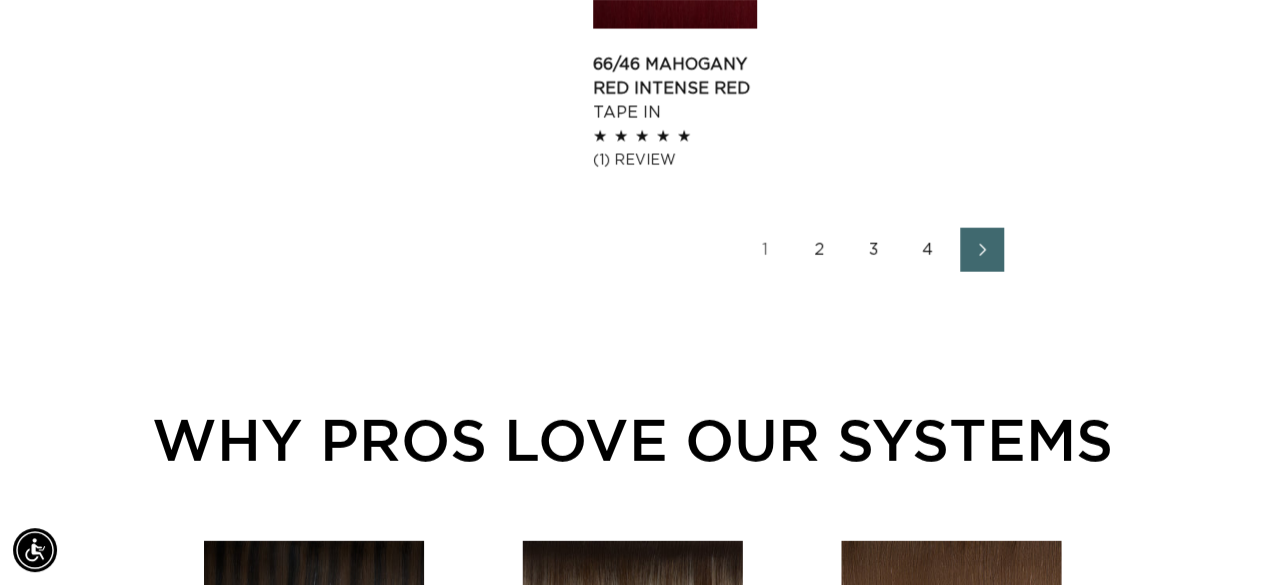 click on "2" at bounding box center (820, 250) 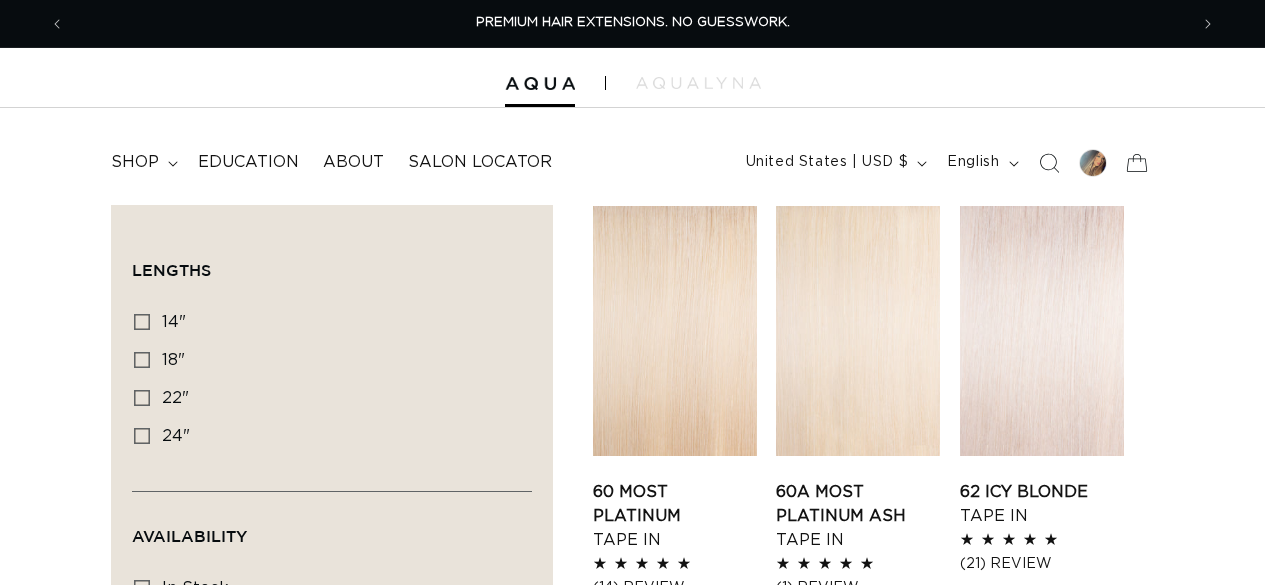 scroll, scrollTop: 0, scrollLeft: 0, axis: both 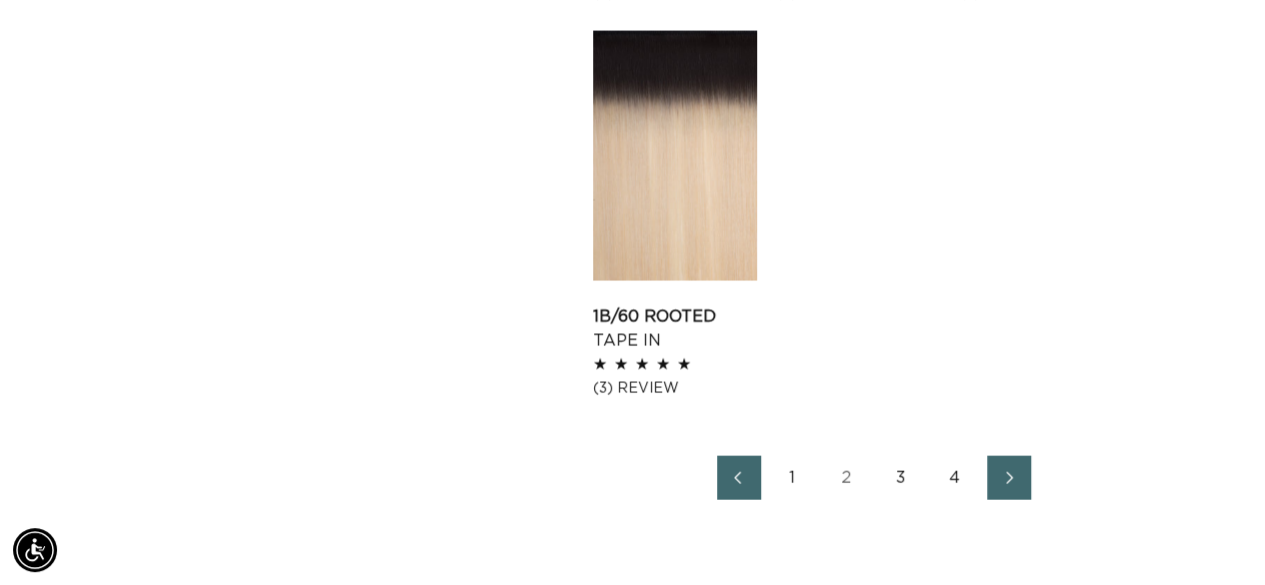 click on "3" at bounding box center [901, 478] 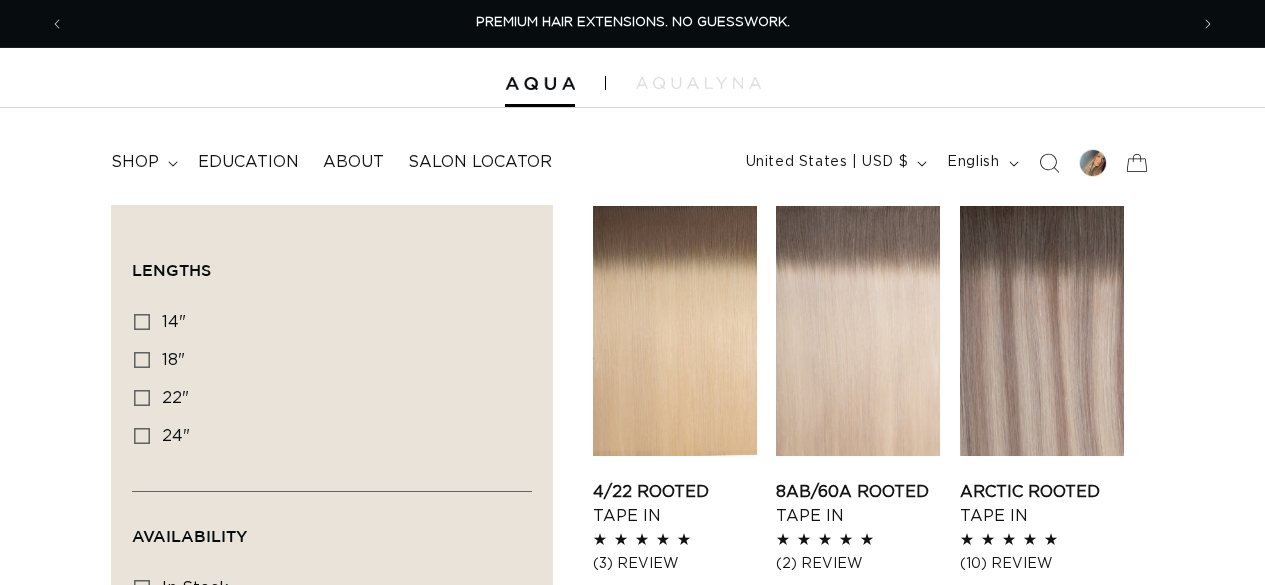 scroll, scrollTop: 0, scrollLeft: 0, axis: both 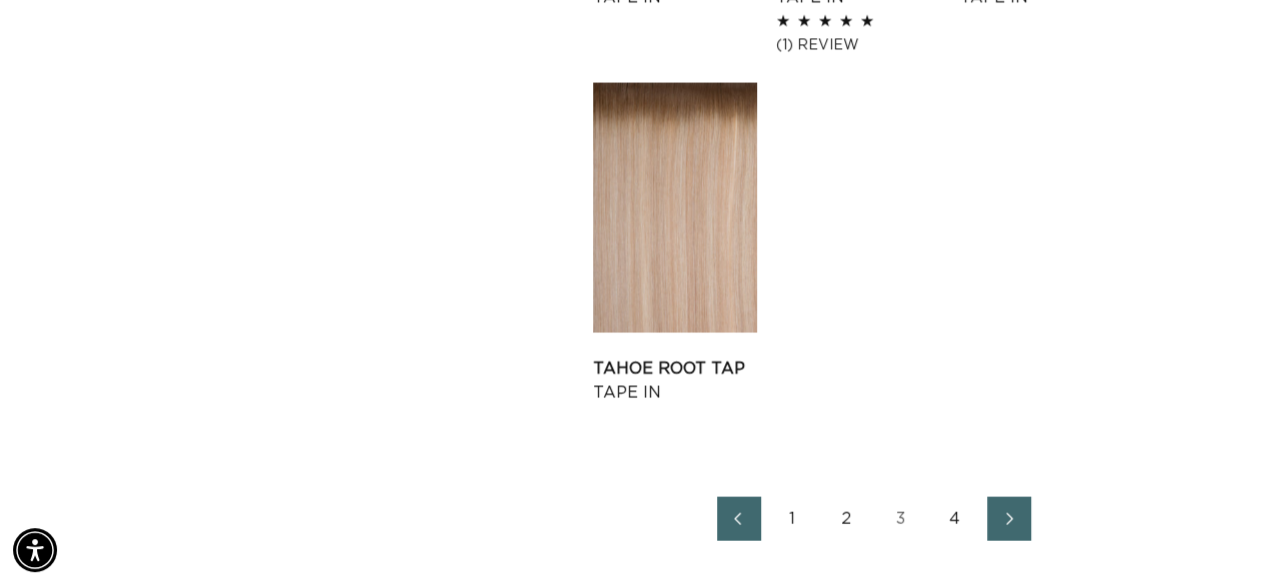 click on "4" at bounding box center [955, 519] 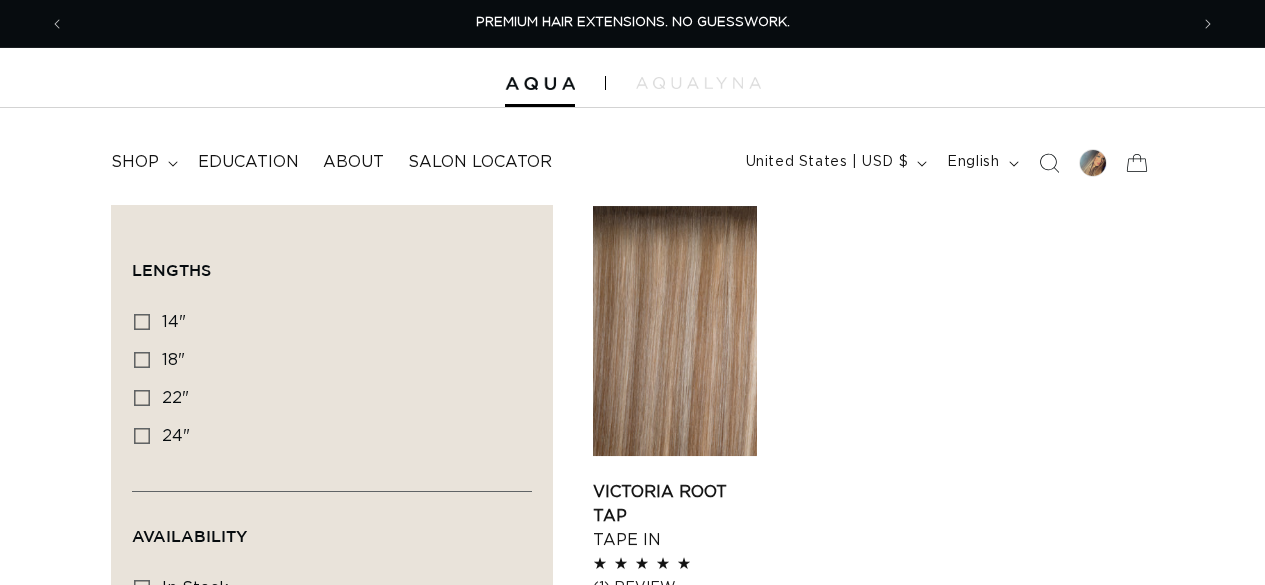 scroll, scrollTop: 0, scrollLeft: 0, axis: both 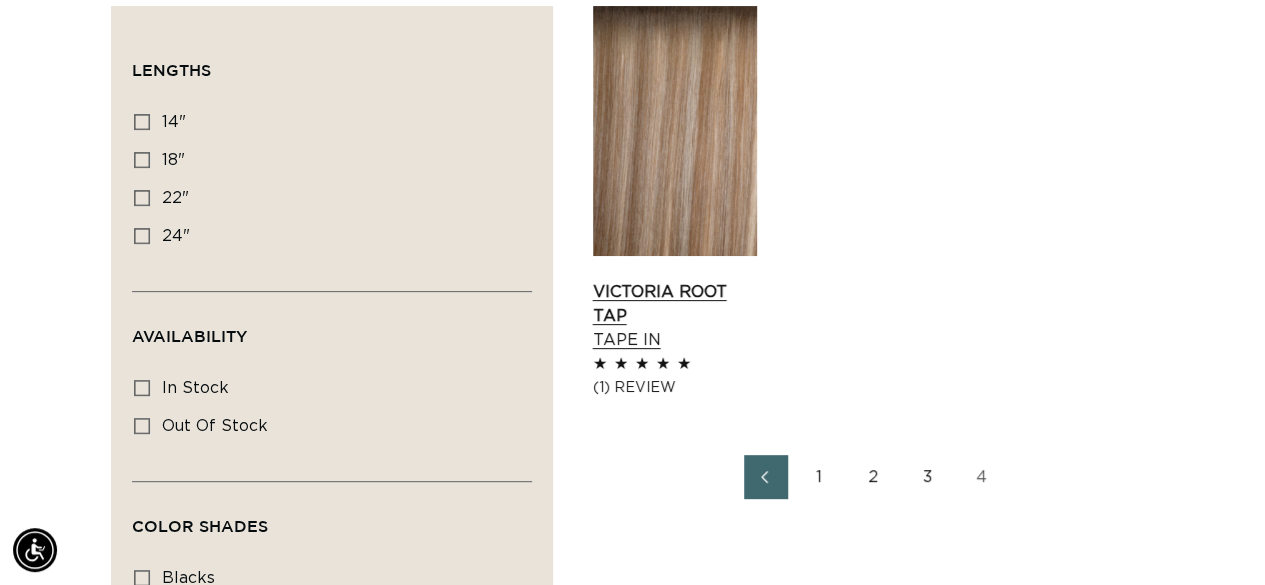 click on "[FIRST] [LAST]
[PRODUCT]" at bounding box center (675, 316) 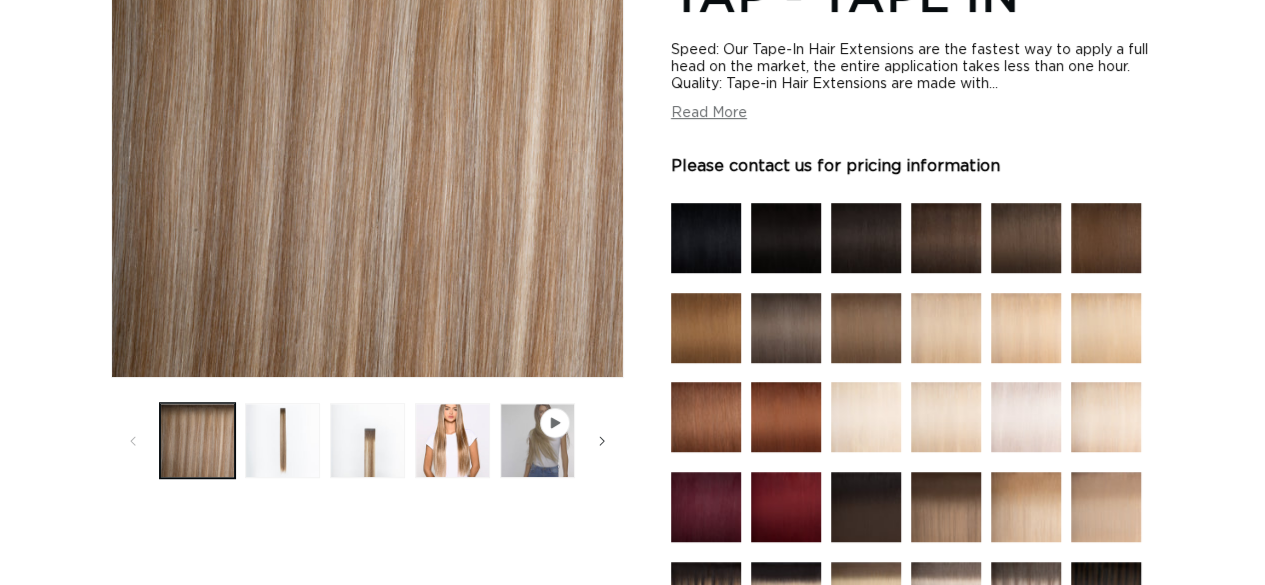 scroll, scrollTop: 0, scrollLeft: 0, axis: both 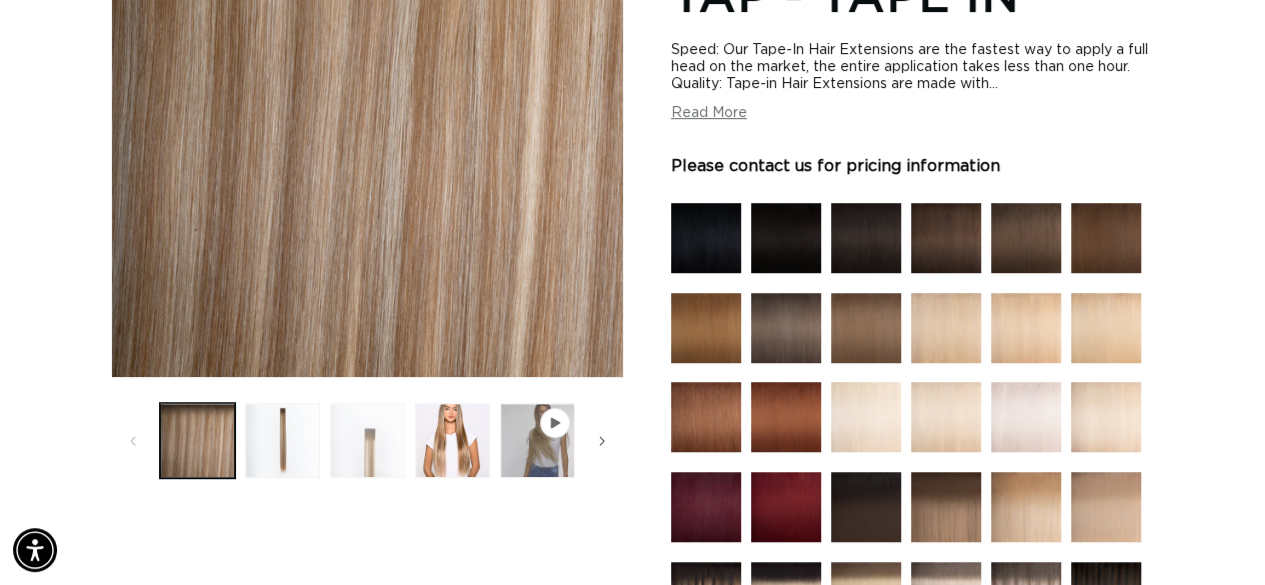 click at bounding box center [367, 440] 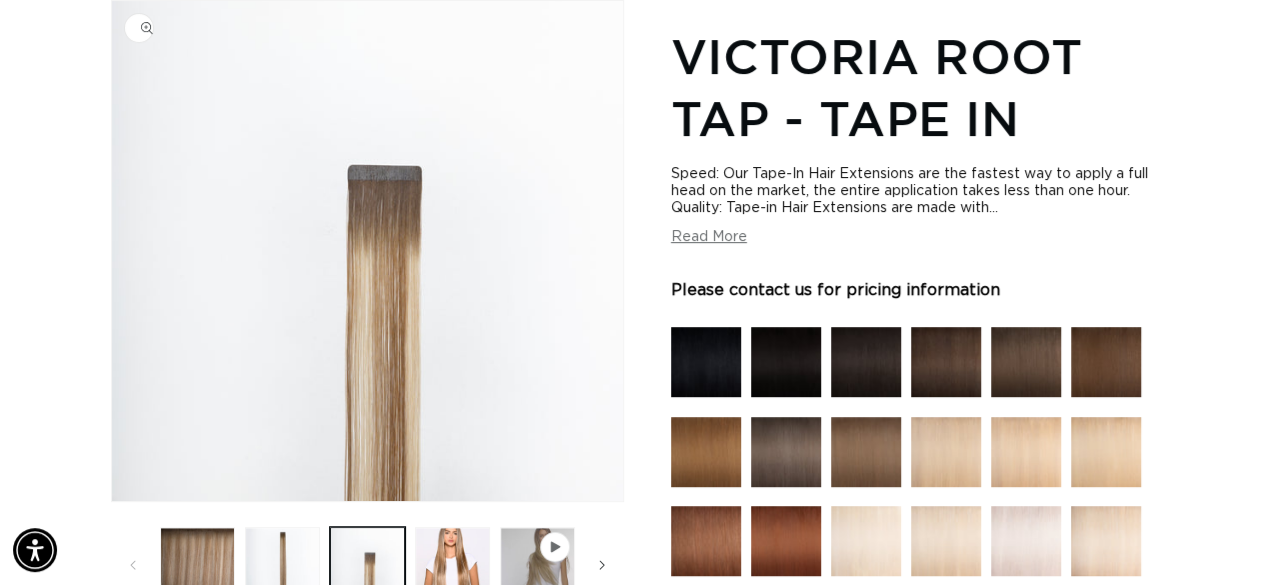 scroll, scrollTop: 357, scrollLeft: 0, axis: vertical 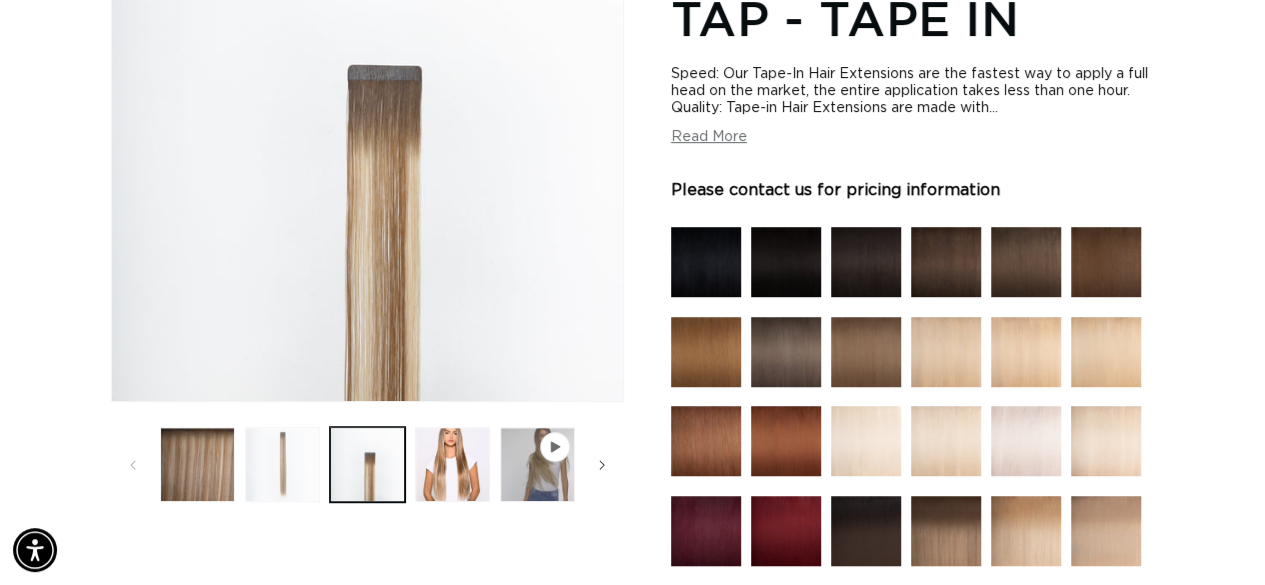 click at bounding box center [282, 464] 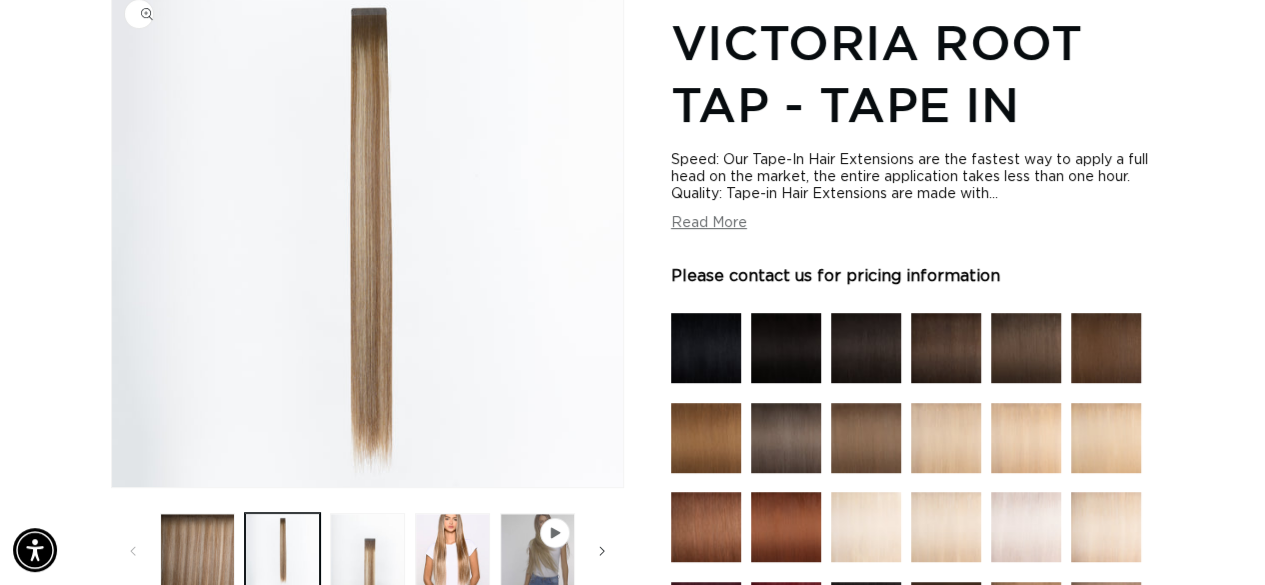 scroll, scrollTop: 276, scrollLeft: 0, axis: vertical 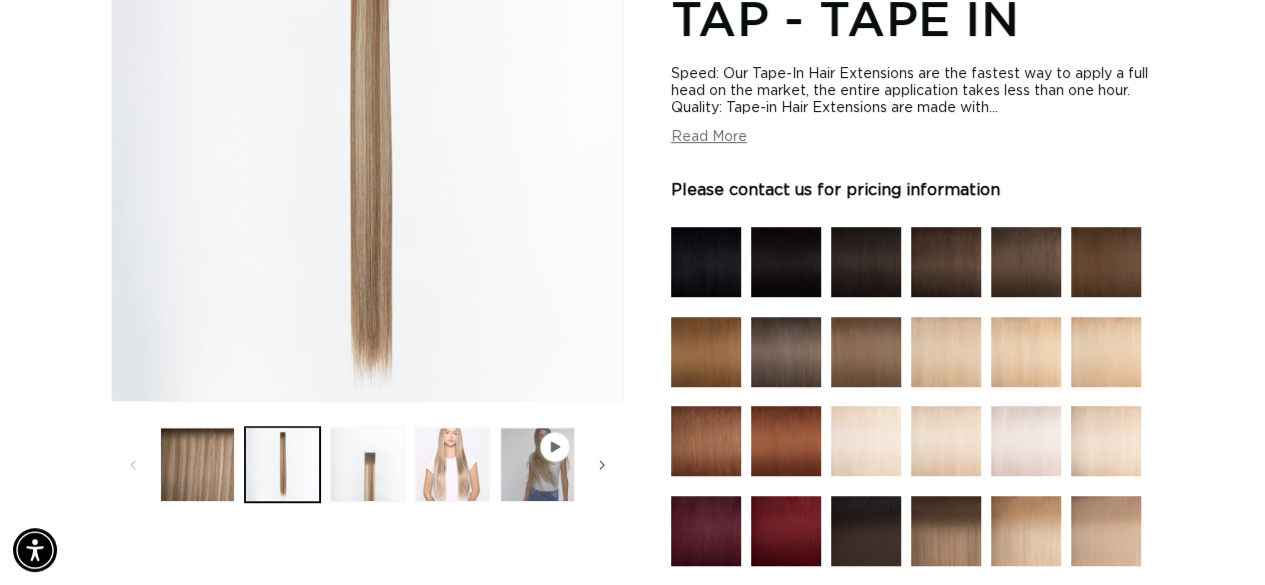 click at bounding box center [452, 464] 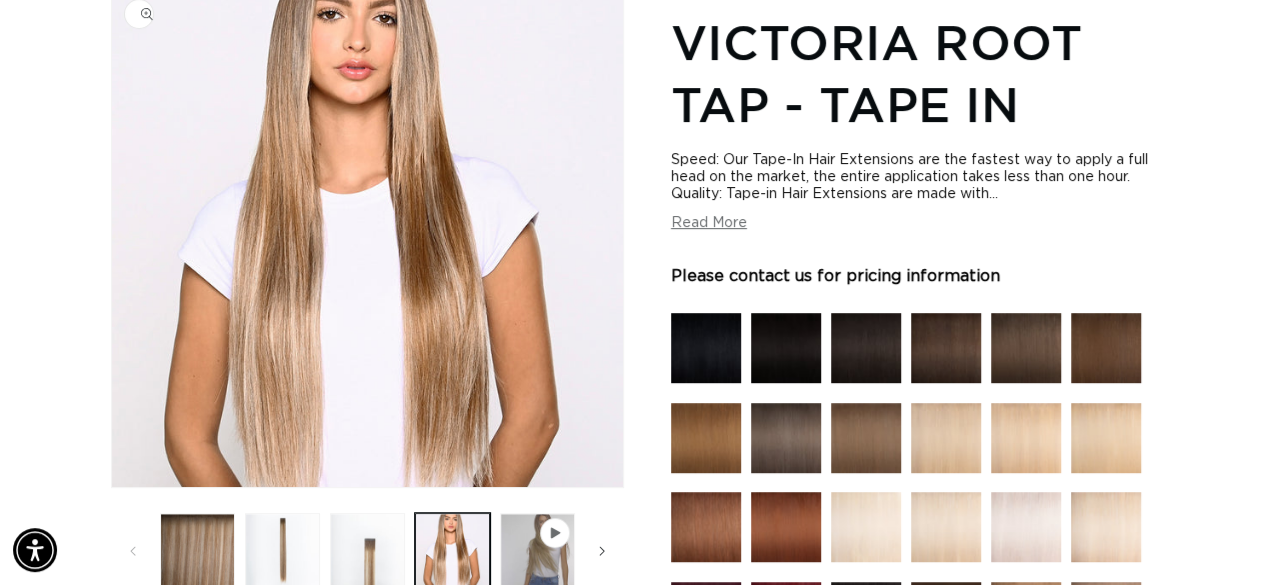 scroll, scrollTop: 276, scrollLeft: 0, axis: vertical 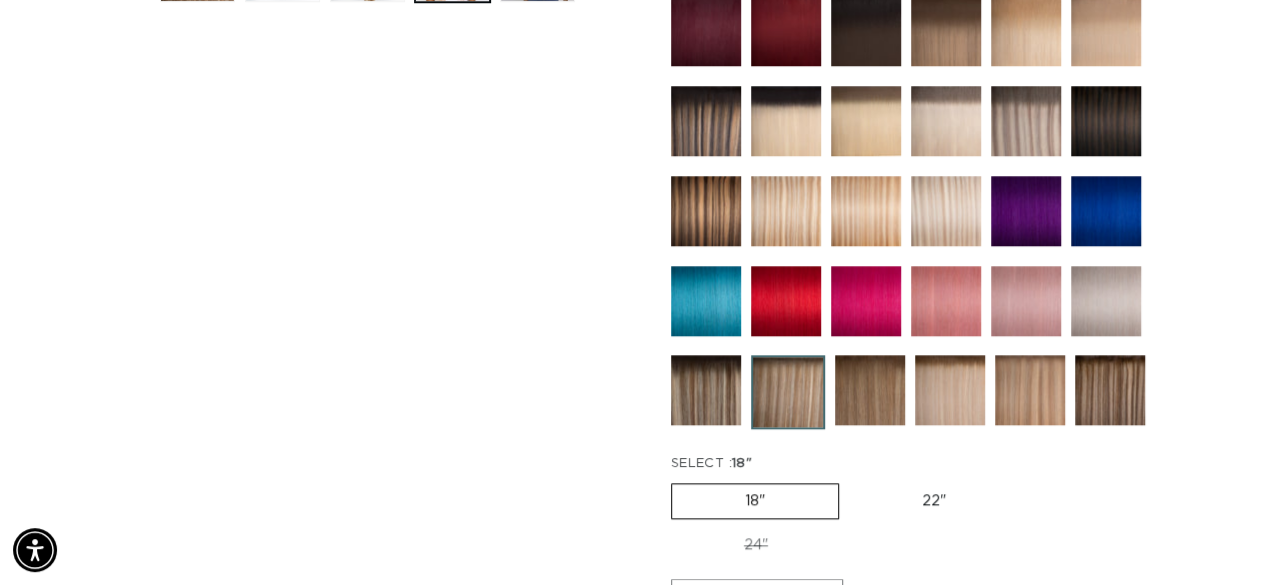 click at bounding box center (1026, 121) 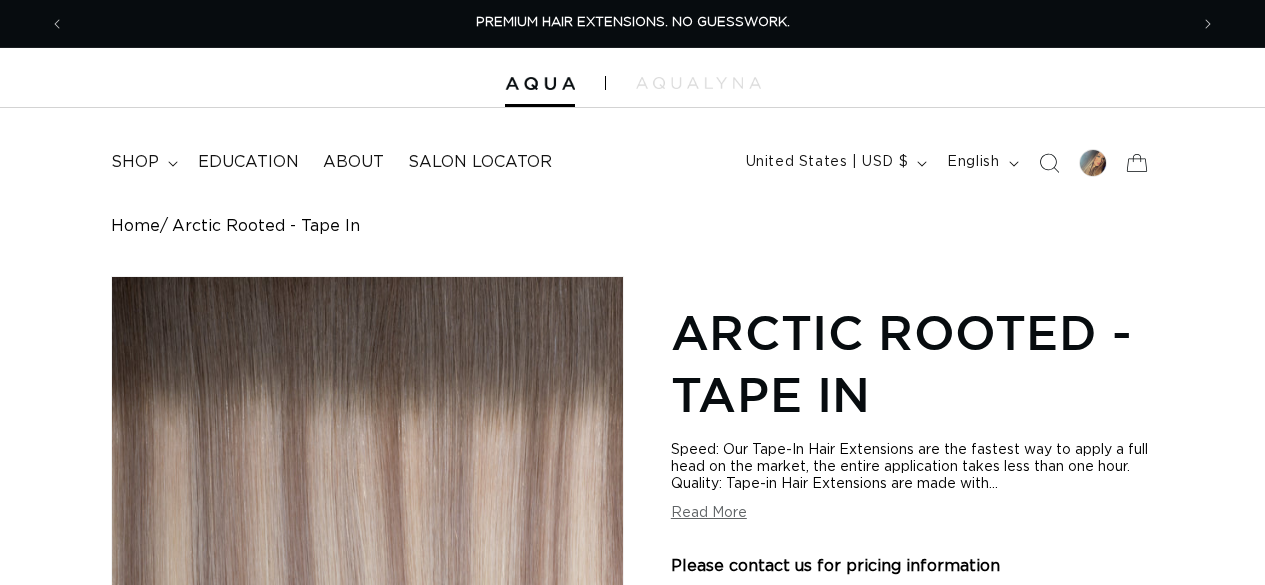 scroll, scrollTop: 0, scrollLeft: 0, axis: both 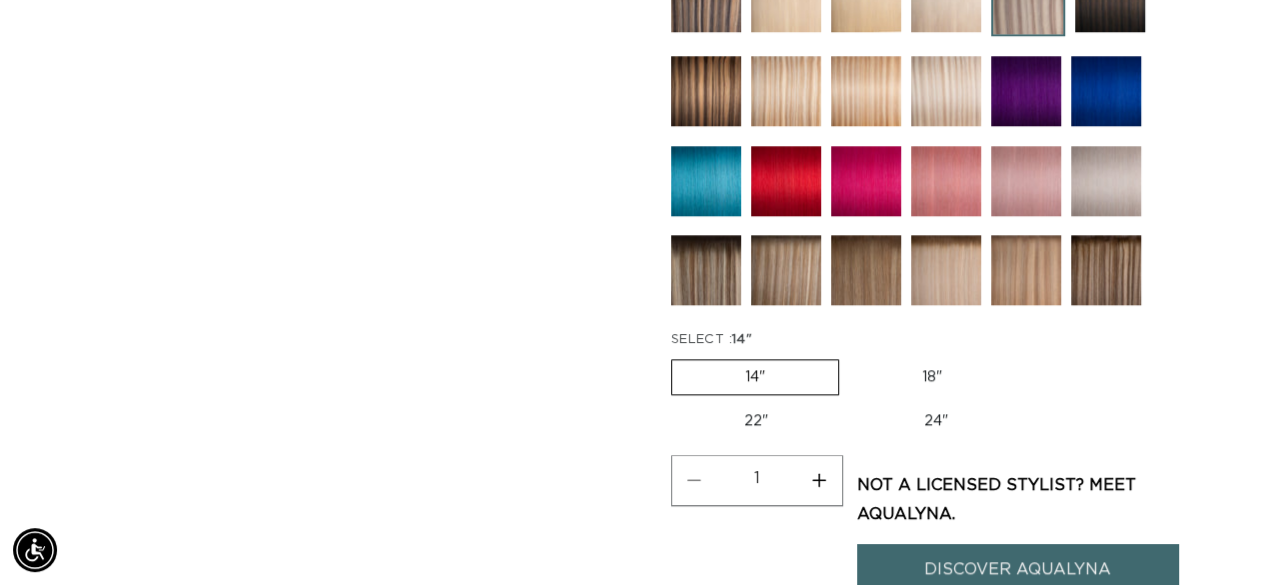 click on "22" Variant sold out or unavailable" at bounding box center (756, 421) 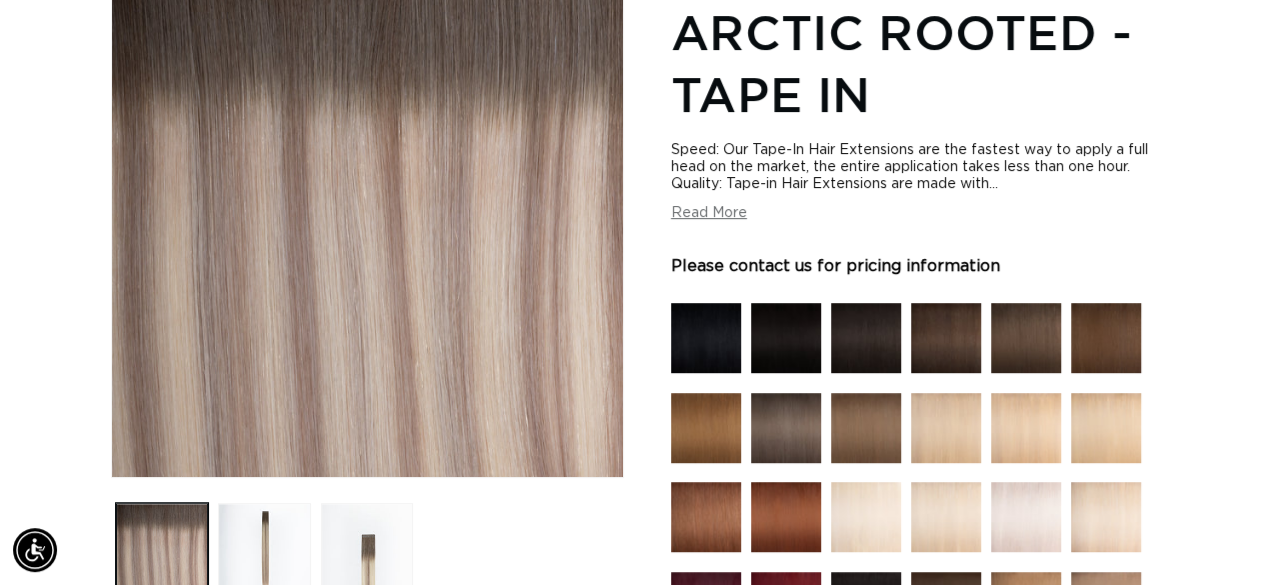 scroll, scrollTop: 100, scrollLeft: 0, axis: vertical 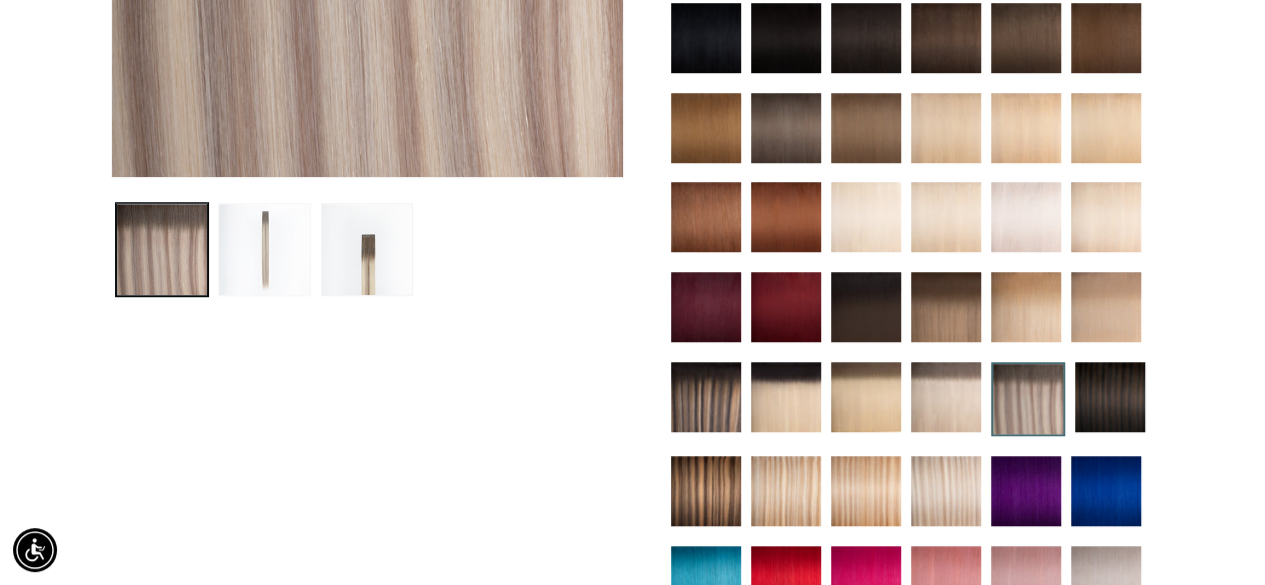 click at bounding box center [264, 249] 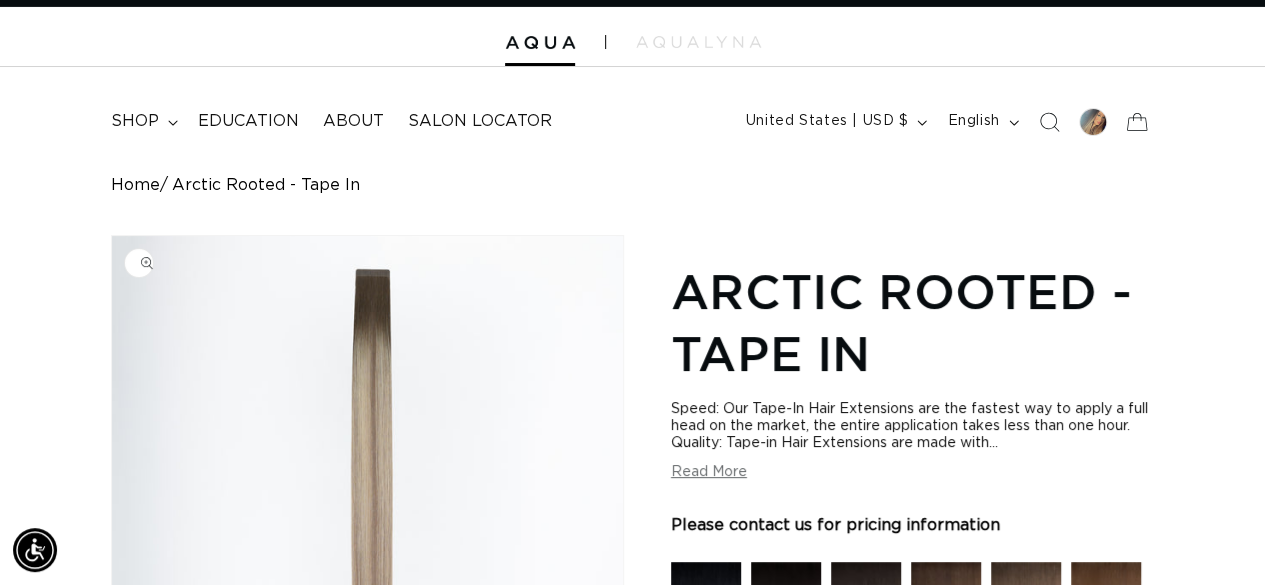 scroll, scrollTop: 400, scrollLeft: 0, axis: vertical 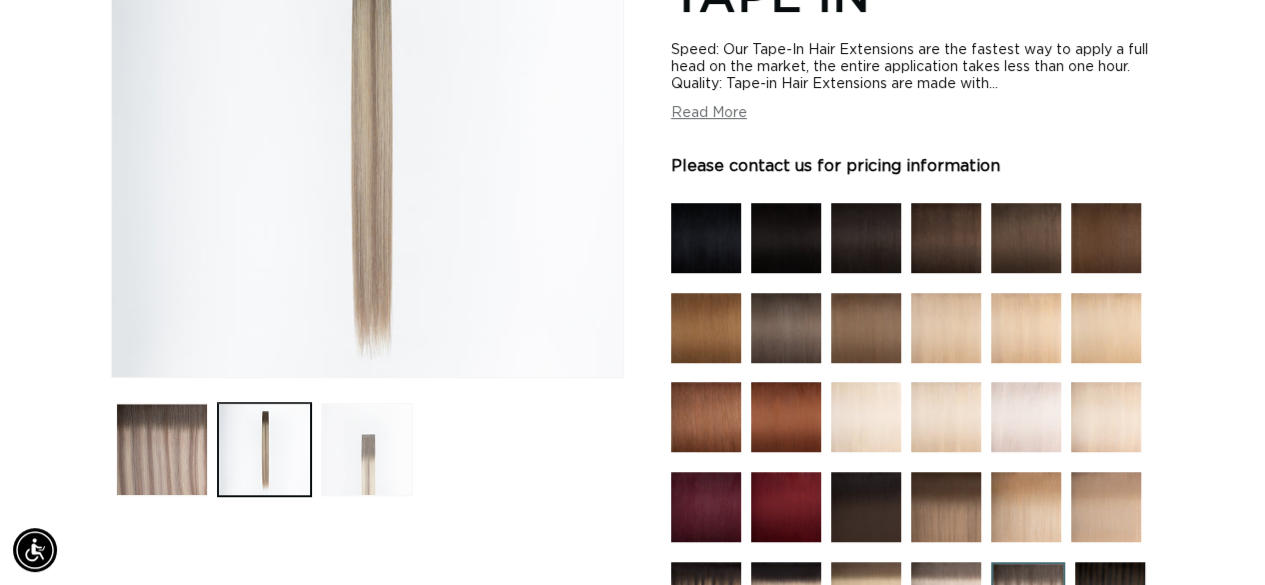 click at bounding box center (367, 449) 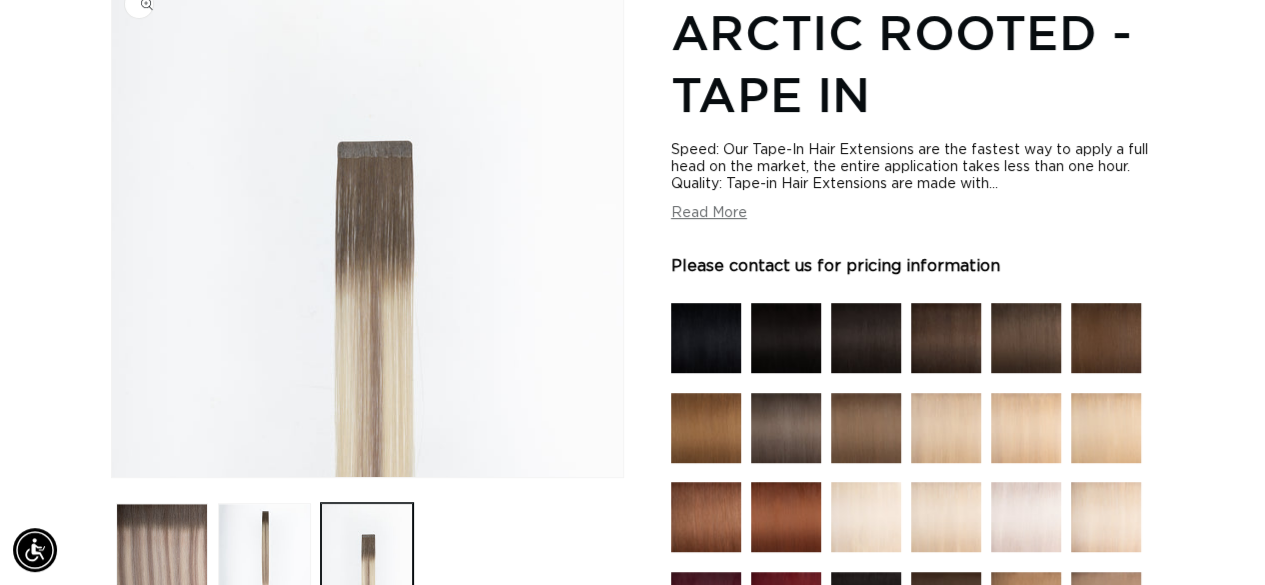 scroll, scrollTop: 276, scrollLeft: 0, axis: vertical 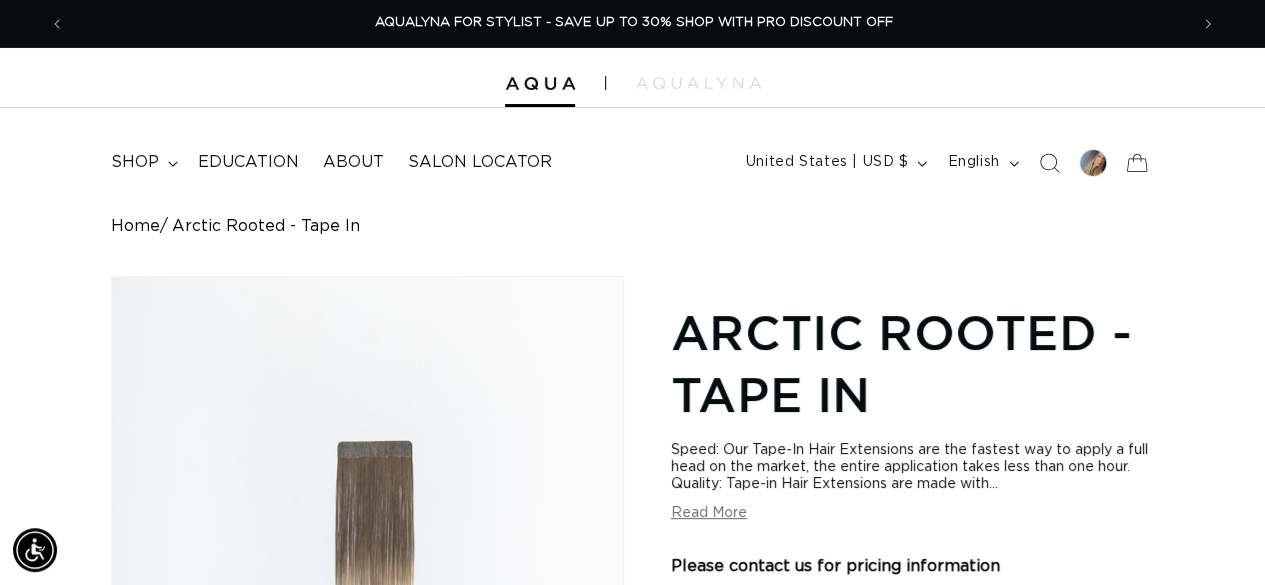 drag, startPoint x: 1040, startPoint y: 235, endPoint x: 644, endPoint y: 199, distance: 397.633 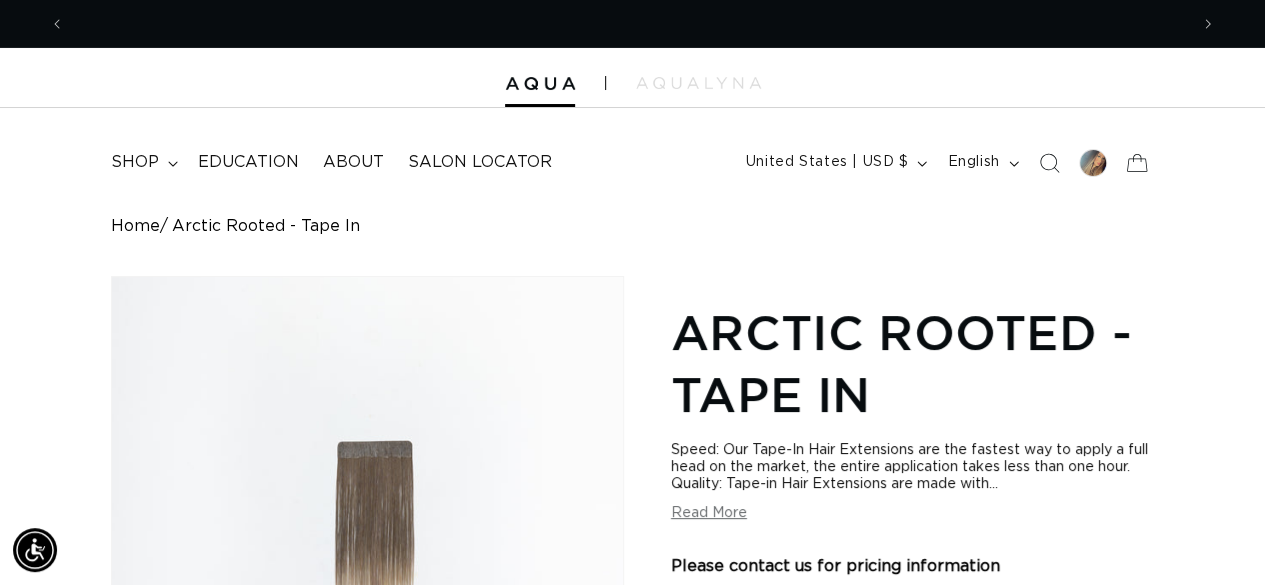 drag, startPoint x: 644, startPoint y: 199, endPoint x: 1208, endPoint y: 252, distance: 566.4848 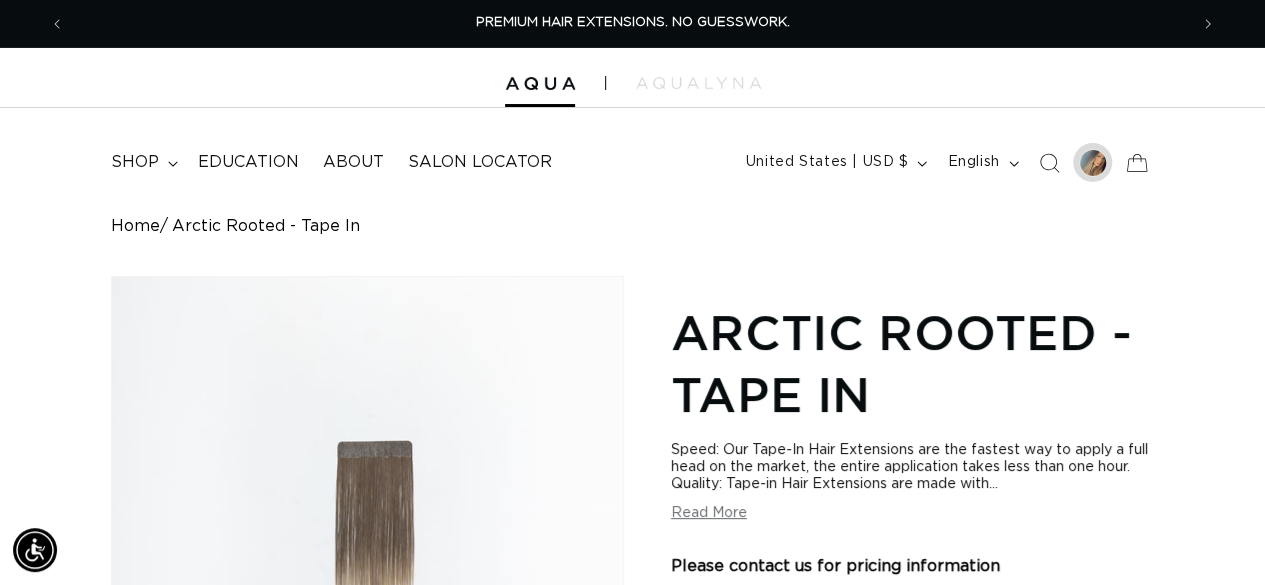 click at bounding box center [1093, 163] 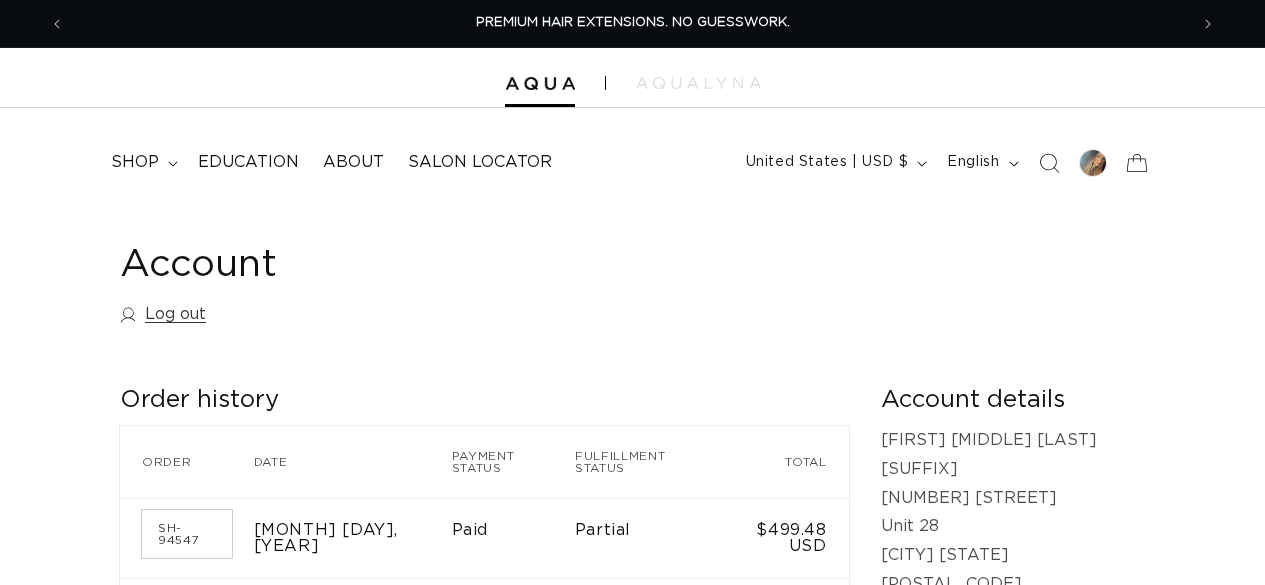 scroll, scrollTop: 0, scrollLeft: 0, axis: both 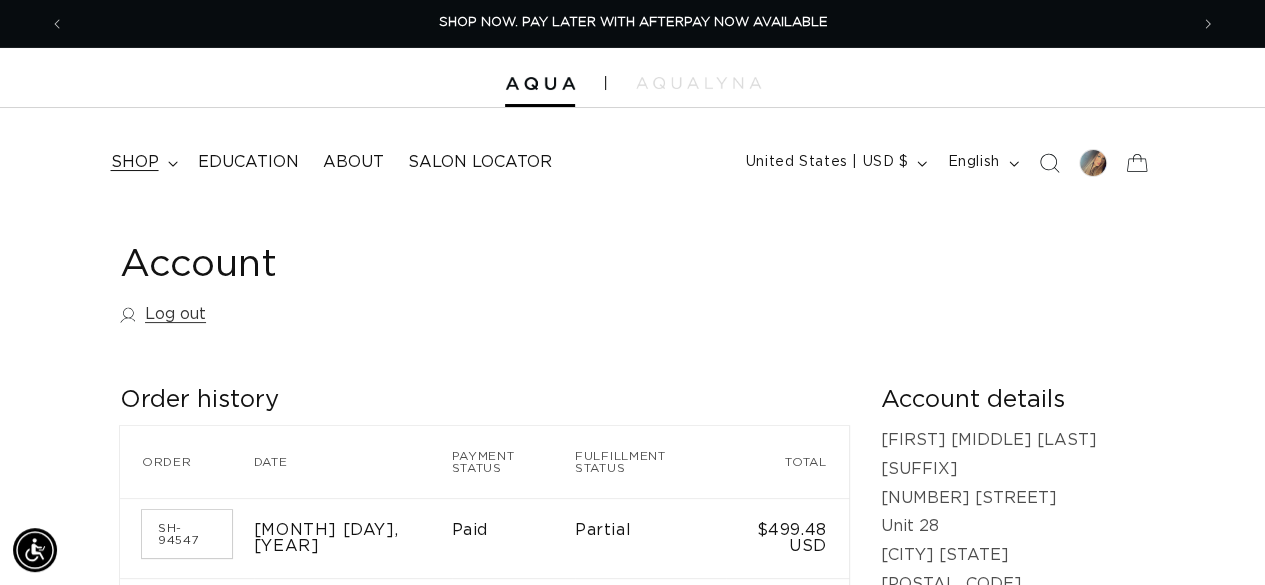 click on "shop" at bounding box center [135, 162] 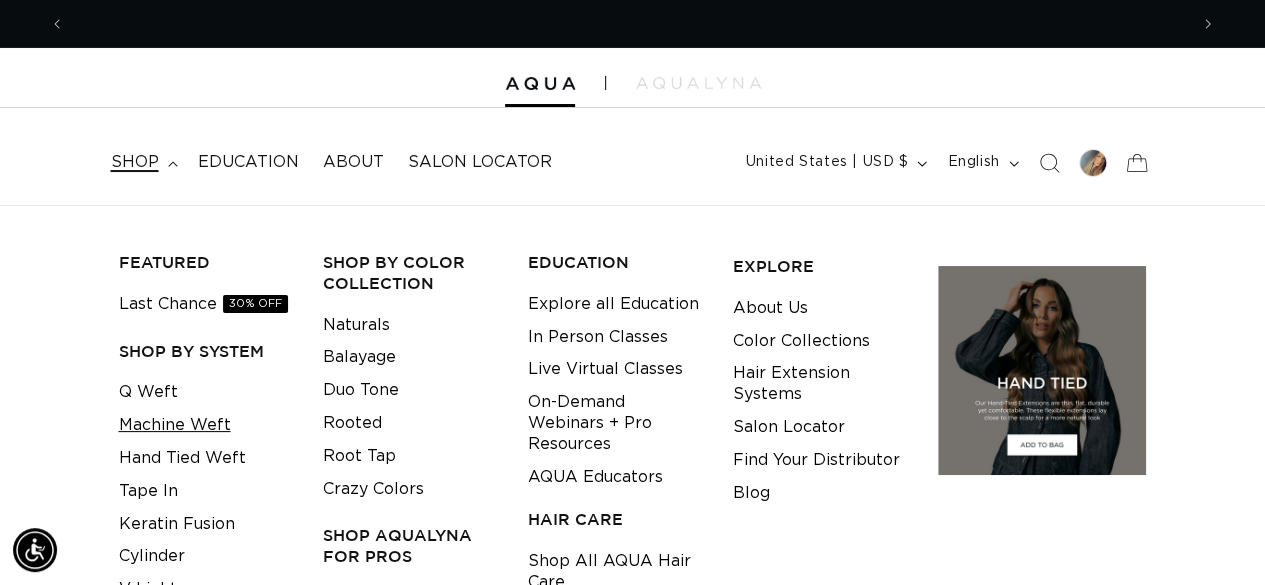 scroll, scrollTop: 42, scrollLeft: 0, axis: vertical 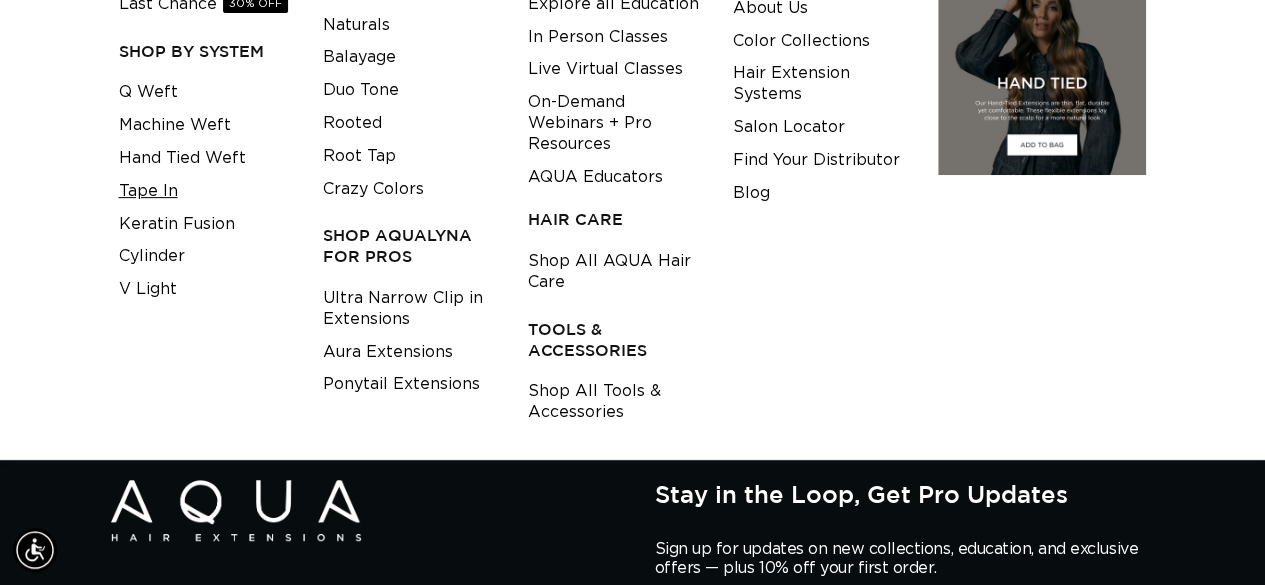 click on "Tape In" at bounding box center (148, 191) 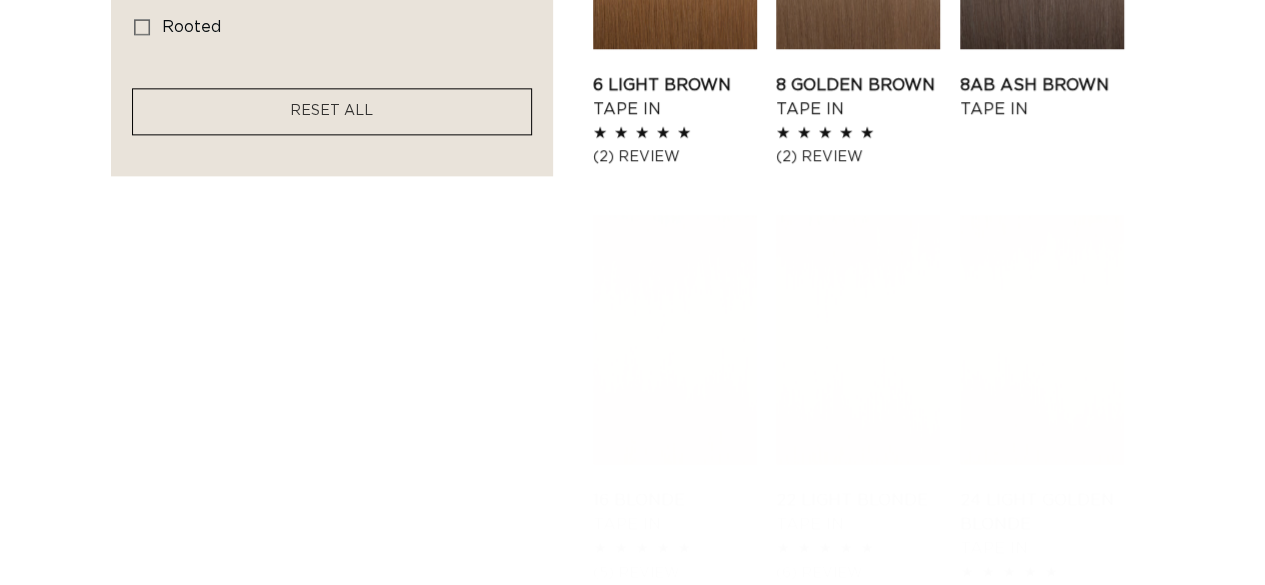 scroll, scrollTop: 0, scrollLeft: 0, axis: both 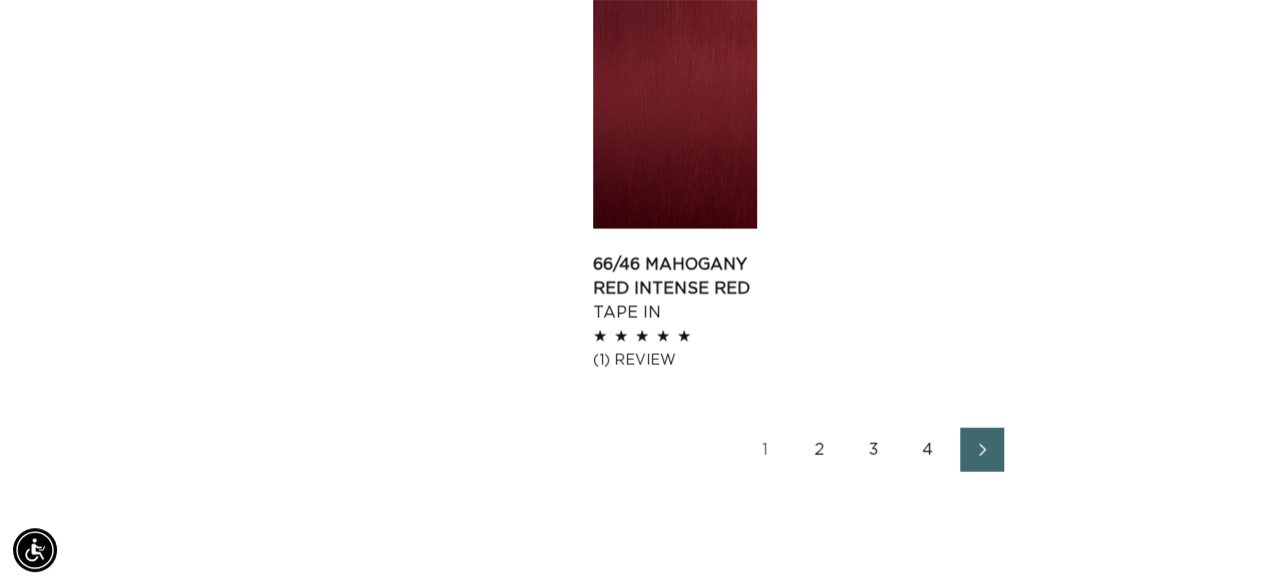 click on "3" at bounding box center (874, 450) 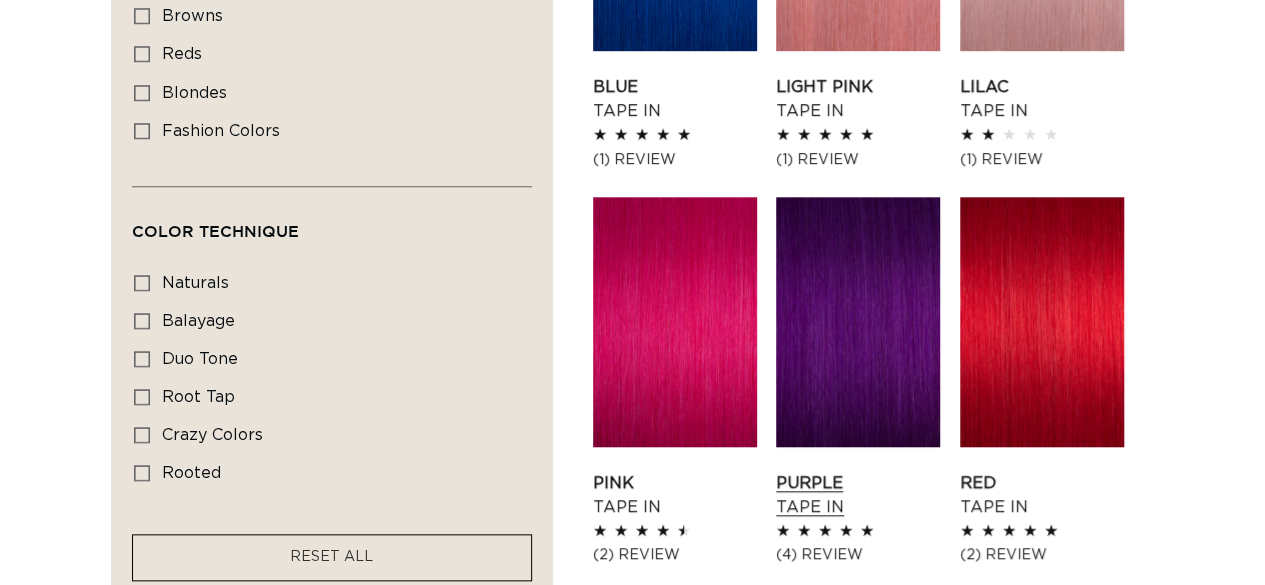 scroll, scrollTop: 800, scrollLeft: 0, axis: vertical 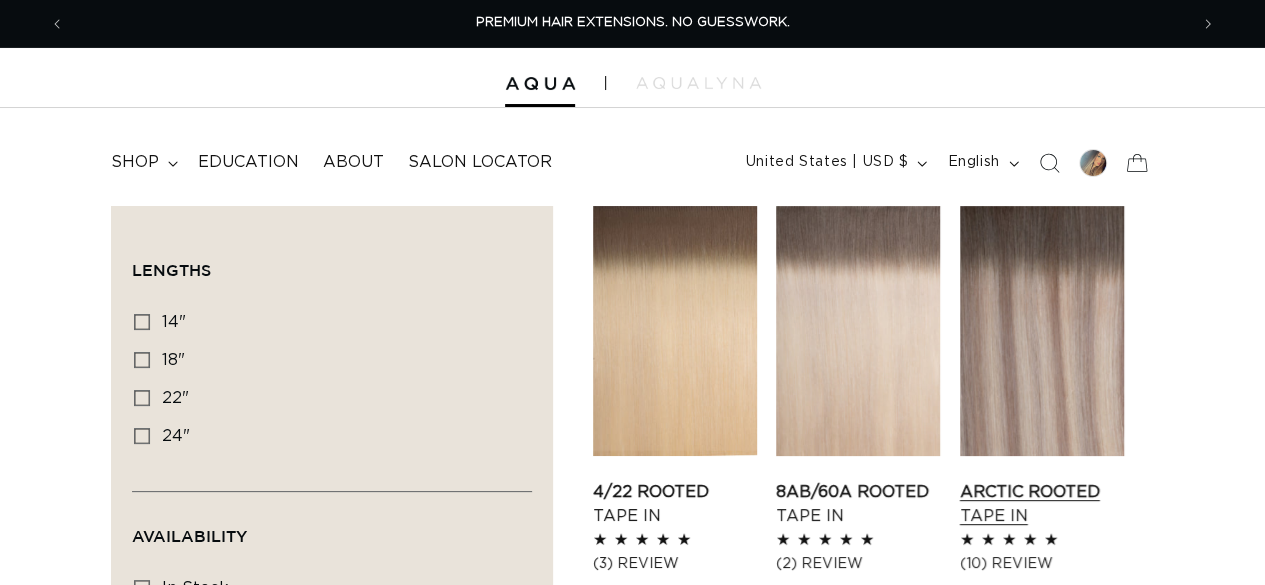 click on "Arctic Rooted
Tape In" at bounding box center [1042, 504] 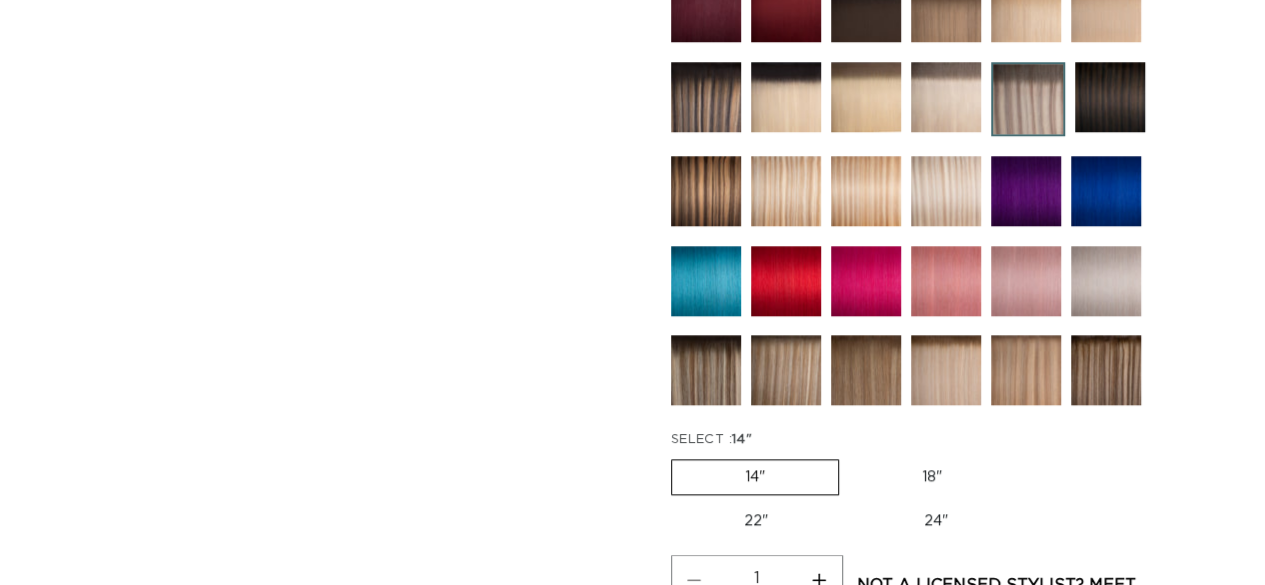 scroll, scrollTop: 900, scrollLeft: 0, axis: vertical 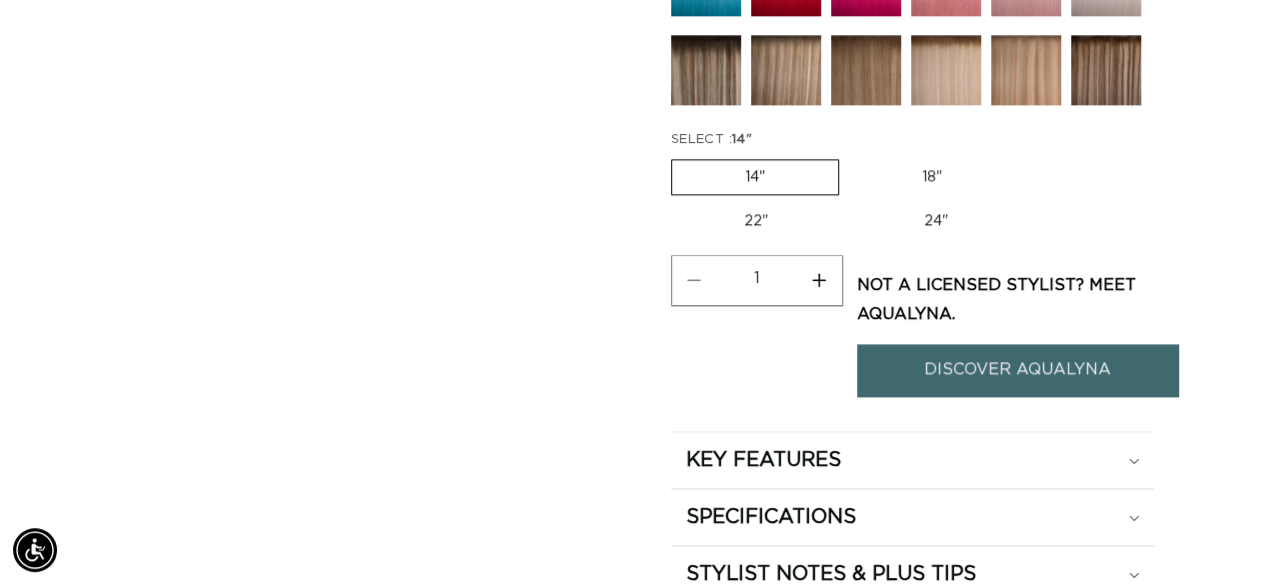 click on "Increase quantity for Arctic Rooted - Tape In" at bounding box center [819, 280] 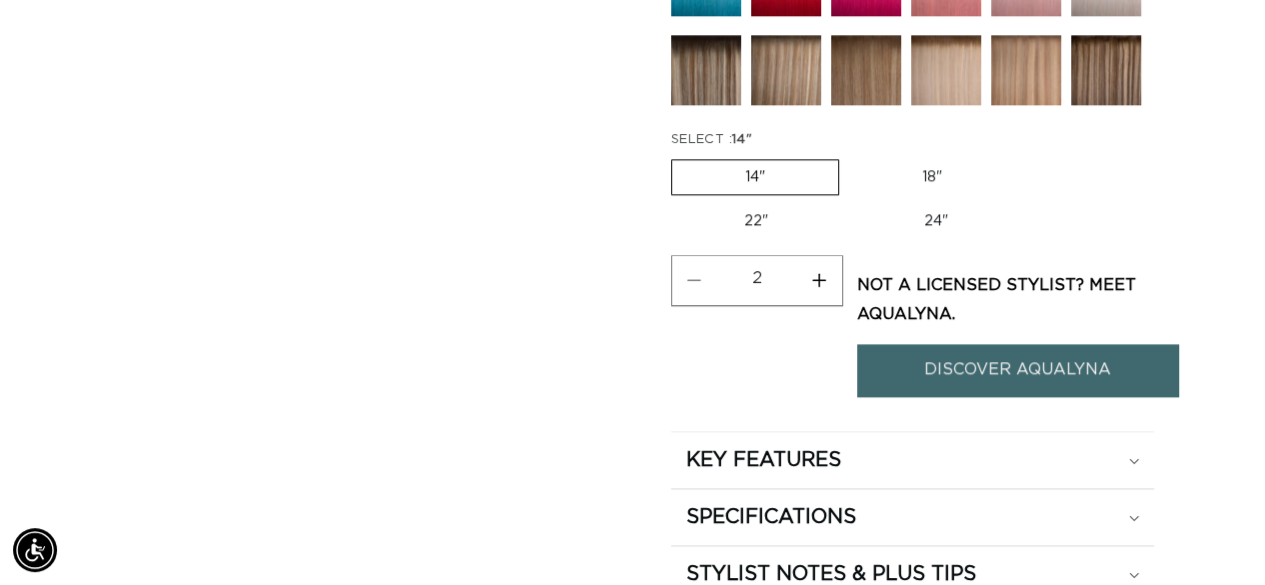 scroll, scrollTop: 0, scrollLeft: 1122, axis: horizontal 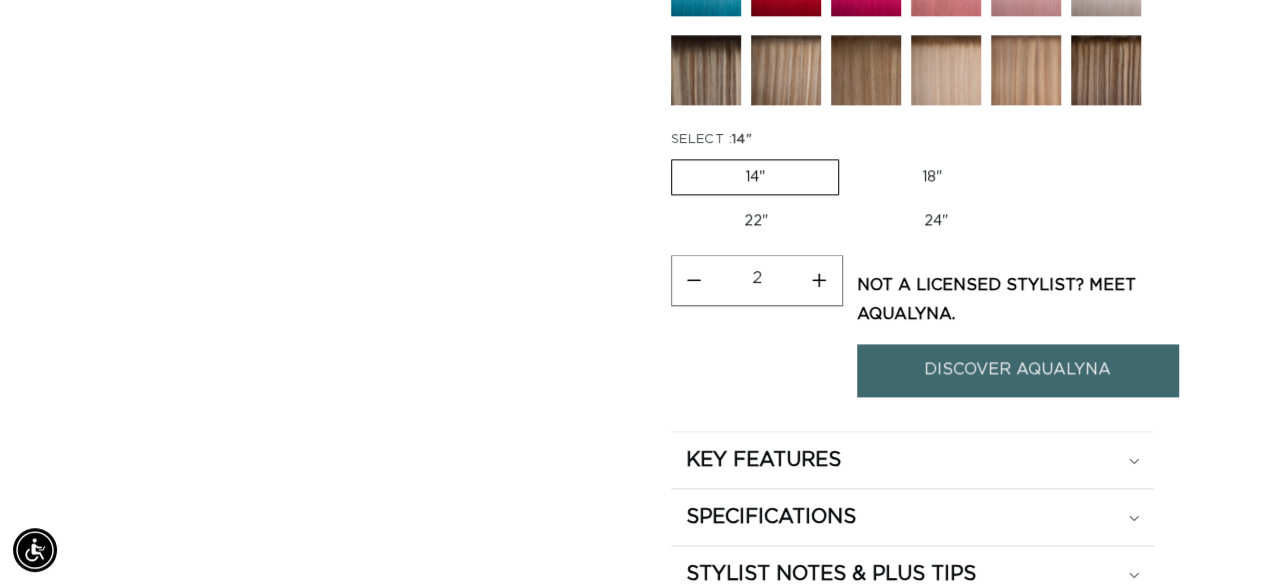 click on "Increase quantity for Arctic Rooted - Tape In" at bounding box center (819, 280) 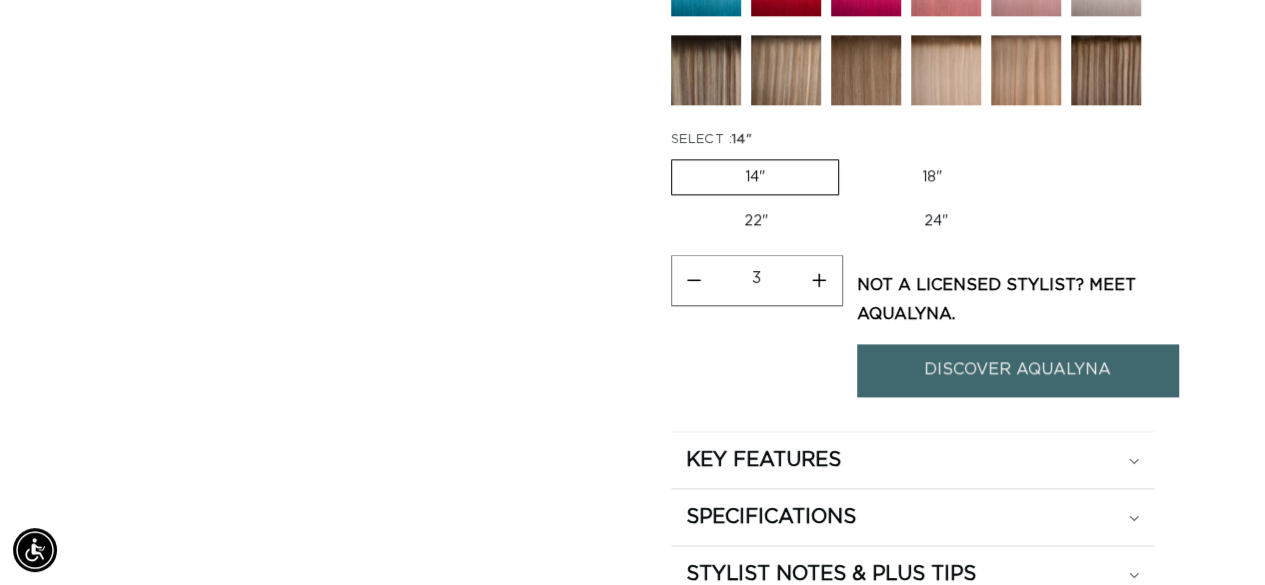 click on "DISCOVER AQUALYNA" at bounding box center (1017, 369) 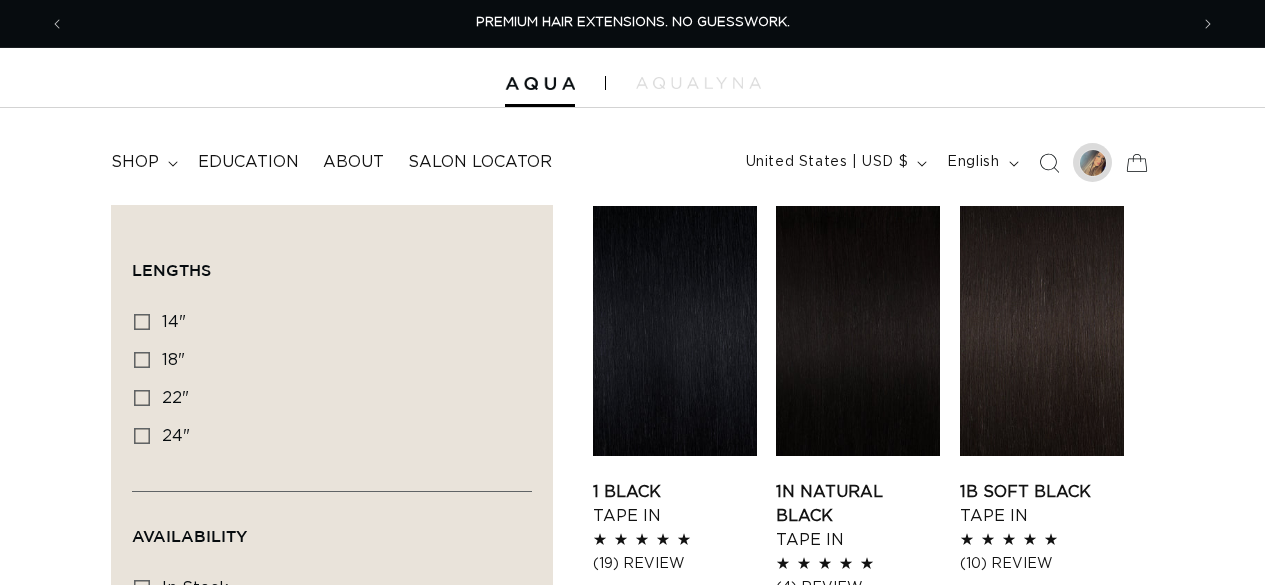 scroll, scrollTop: 0, scrollLeft: 0, axis: both 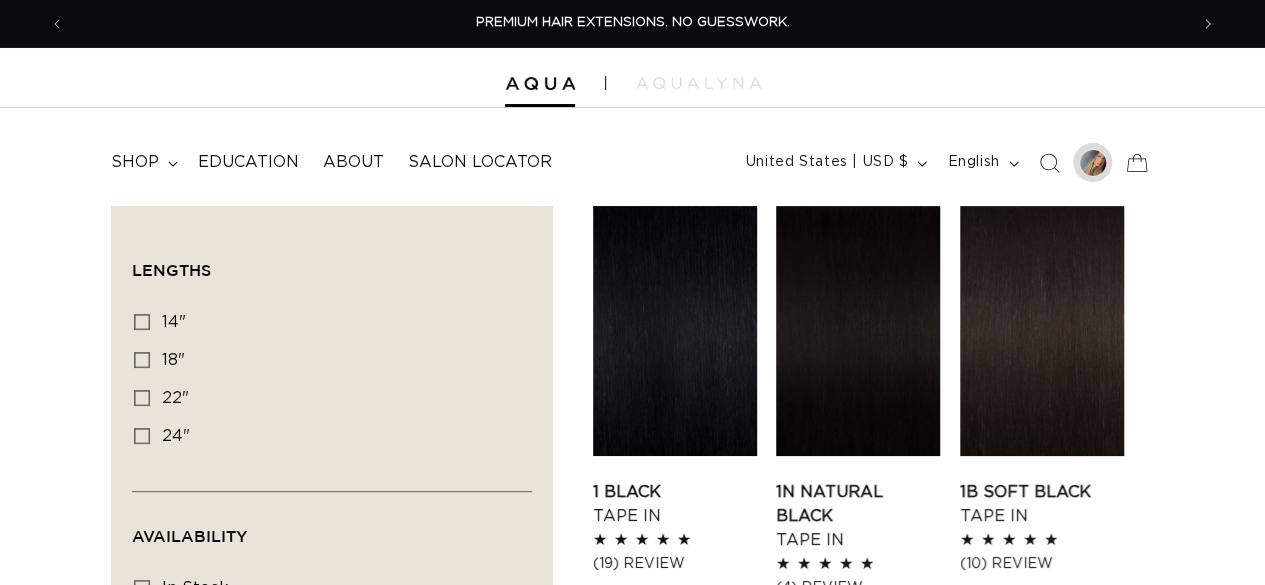 click at bounding box center [1093, 163] 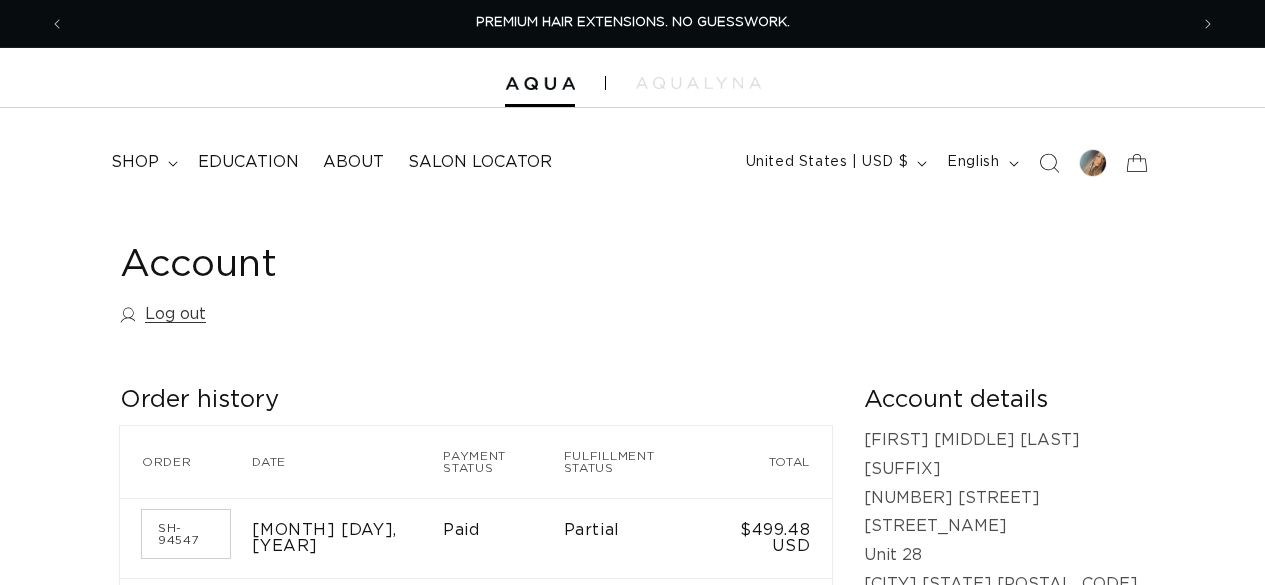 scroll, scrollTop: 0, scrollLeft: 0, axis: both 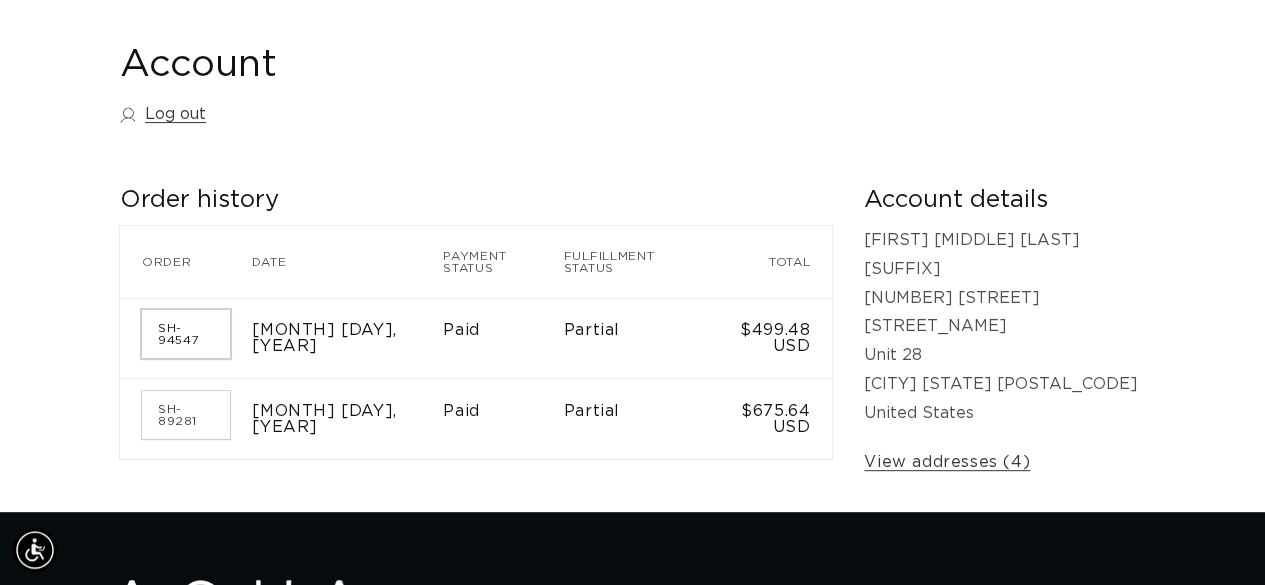click on "SH-94547" at bounding box center (186, 334) 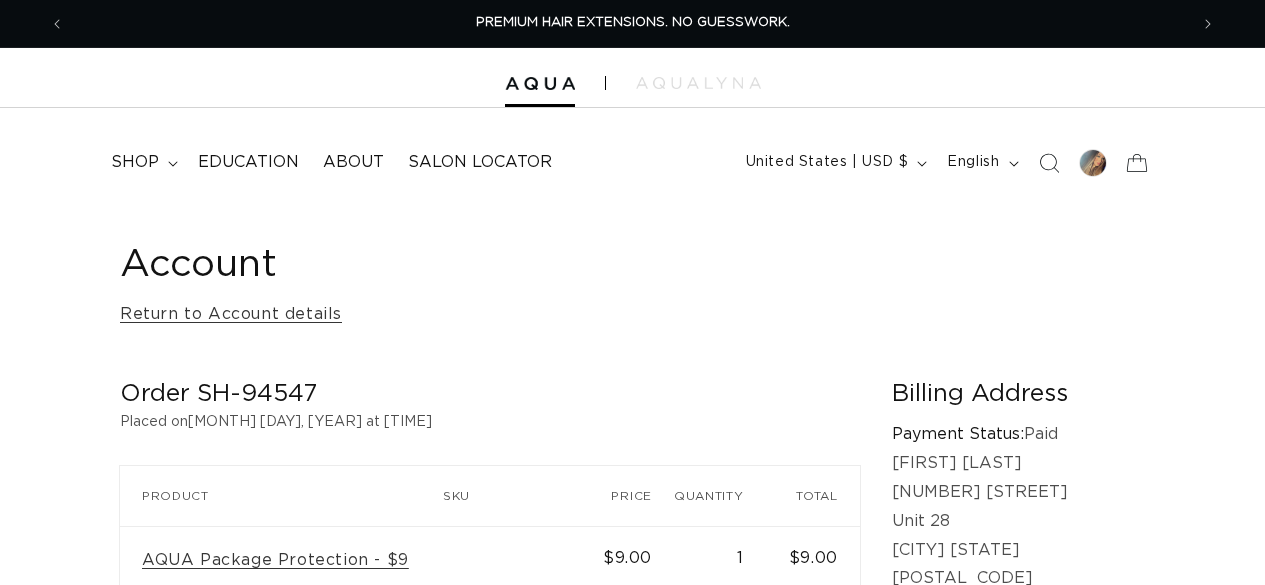 scroll, scrollTop: 0, scrollLeft: 0, axis: both 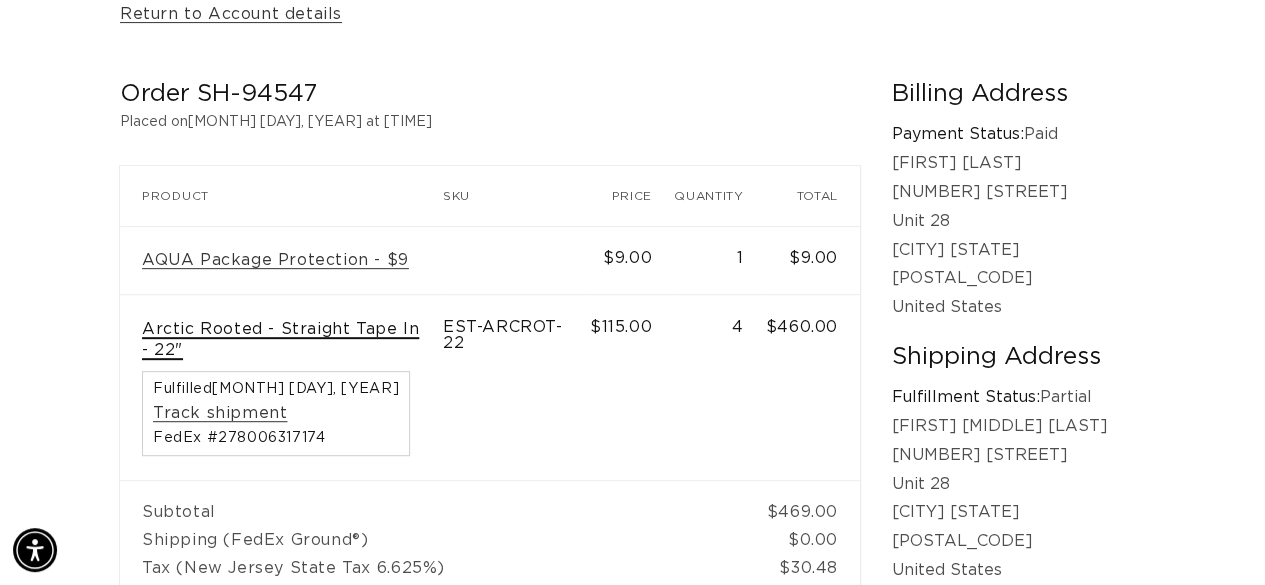 click on "Arctic Rooted - Straight Tape In - 22"" at bounding box center (281, 340) 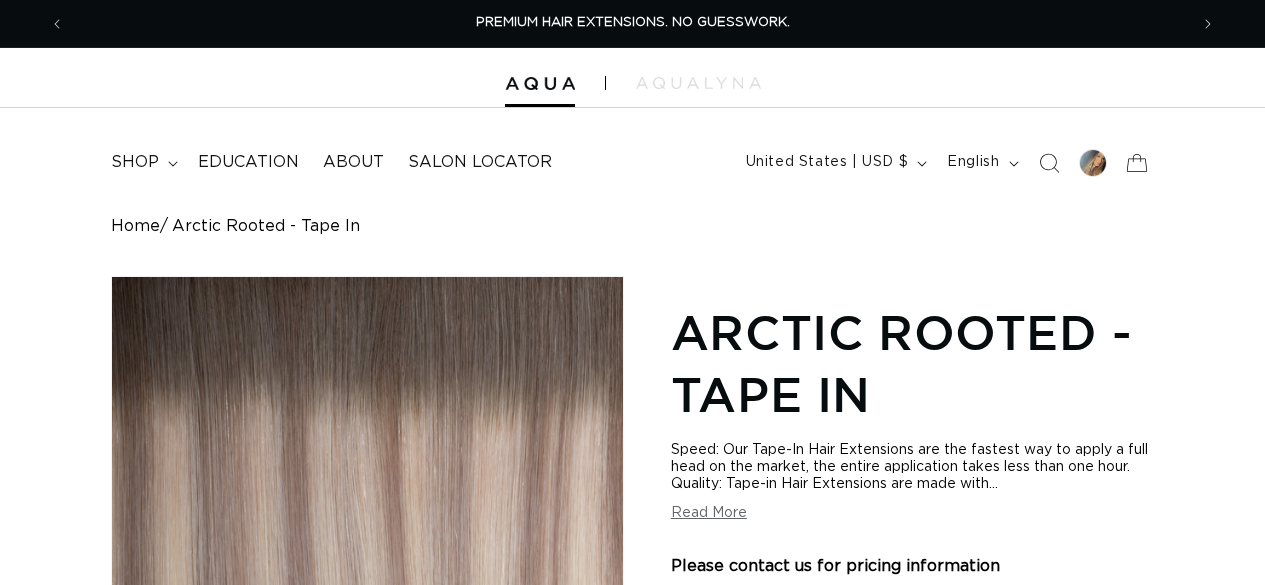 scroll, scrollTop: 971, scrollLeft: 0, axis: vertical 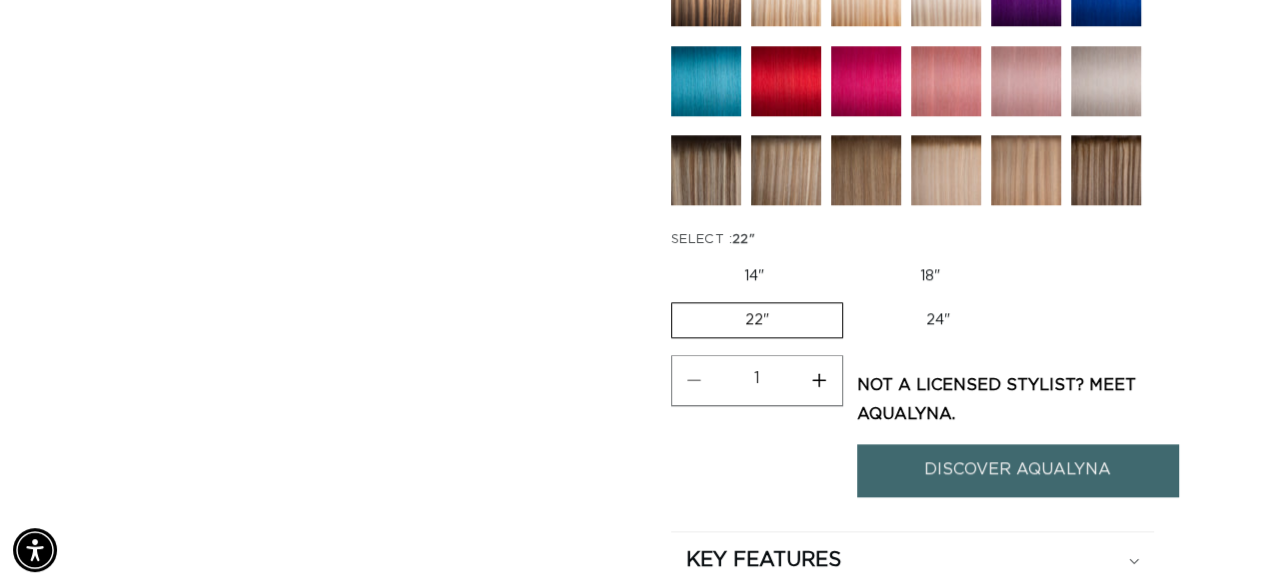 click on "18" Variant sold out or unavailable" at bounding box center [930, 276] 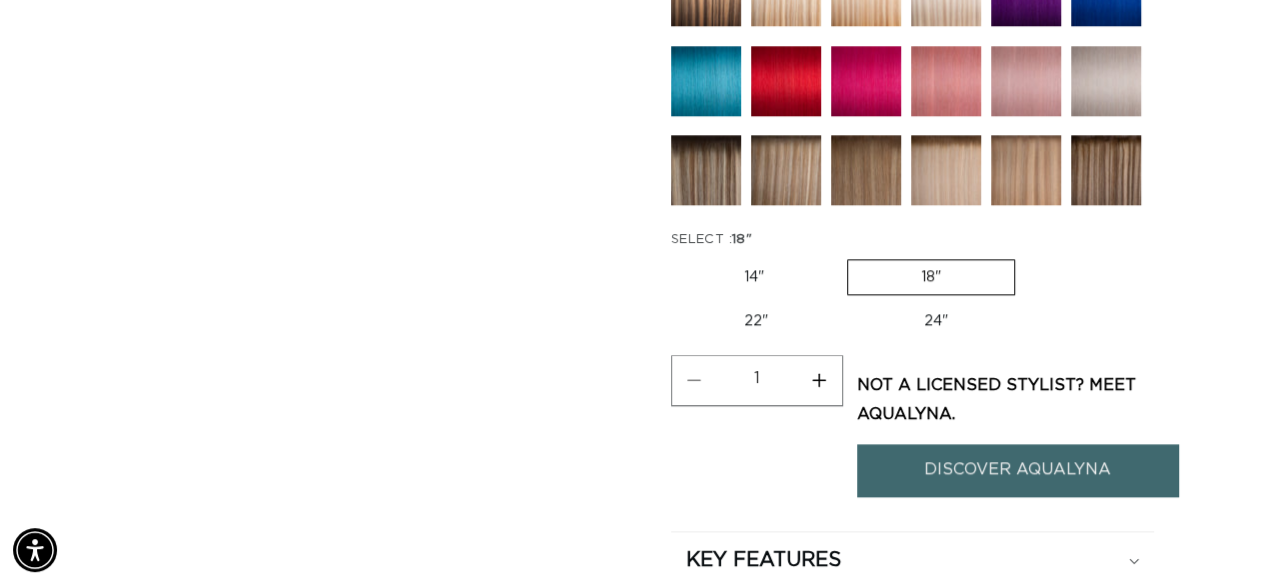 scroll, scrollTop: 0, scrollLeft: 1122, axis: horizontal 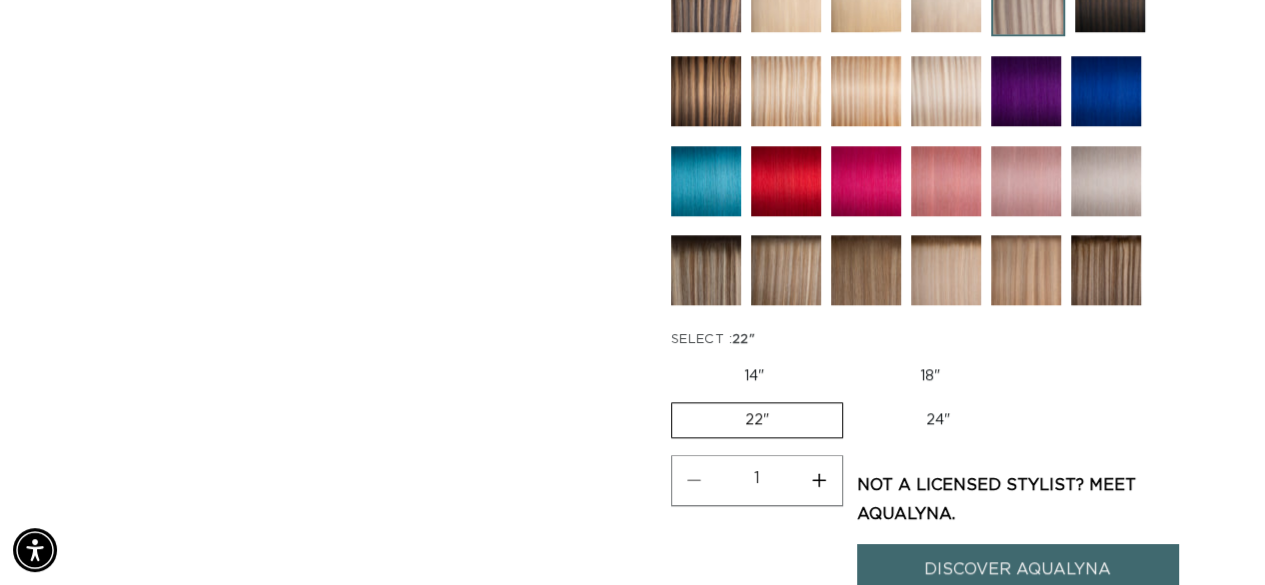 click on "Increase quantity for Arctic Rooted - Tape In" at bounding box center (819, 480) 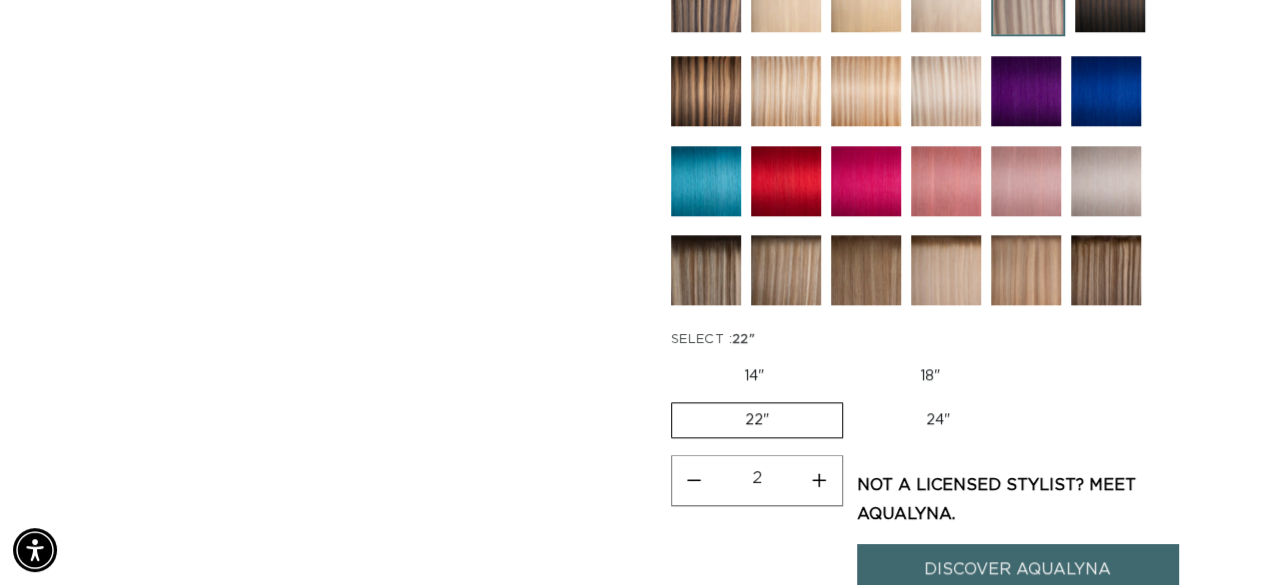 scroll, scrollTop: 0, scrollLeft: 2245, axis: horizontal 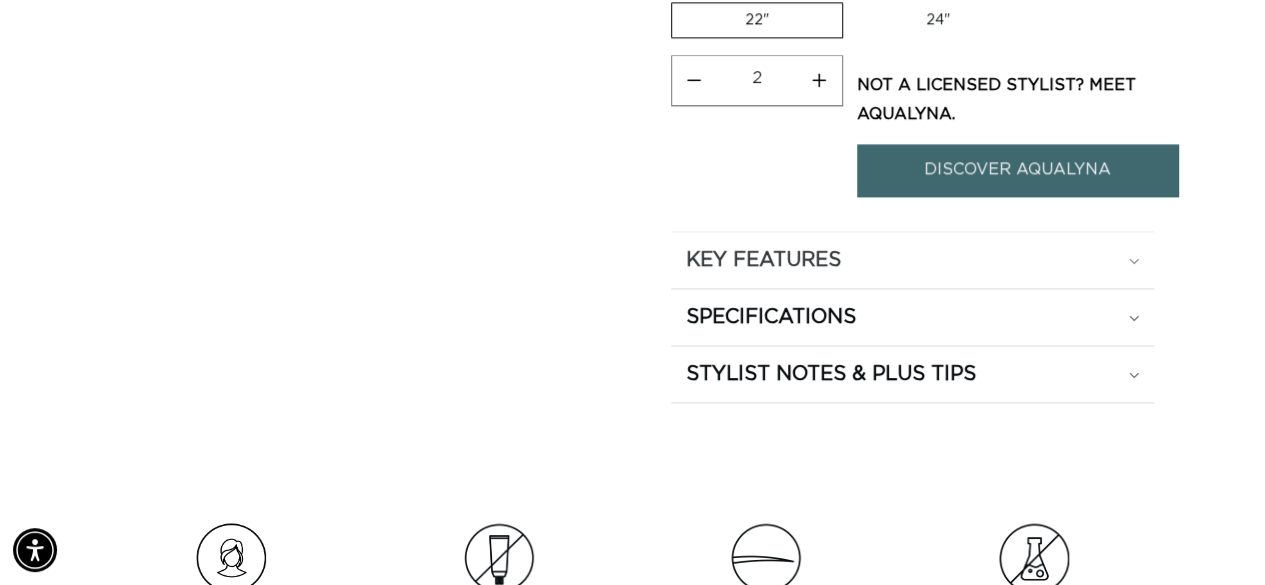click on "KEY FEATURES" at bounding box center (913, 260) 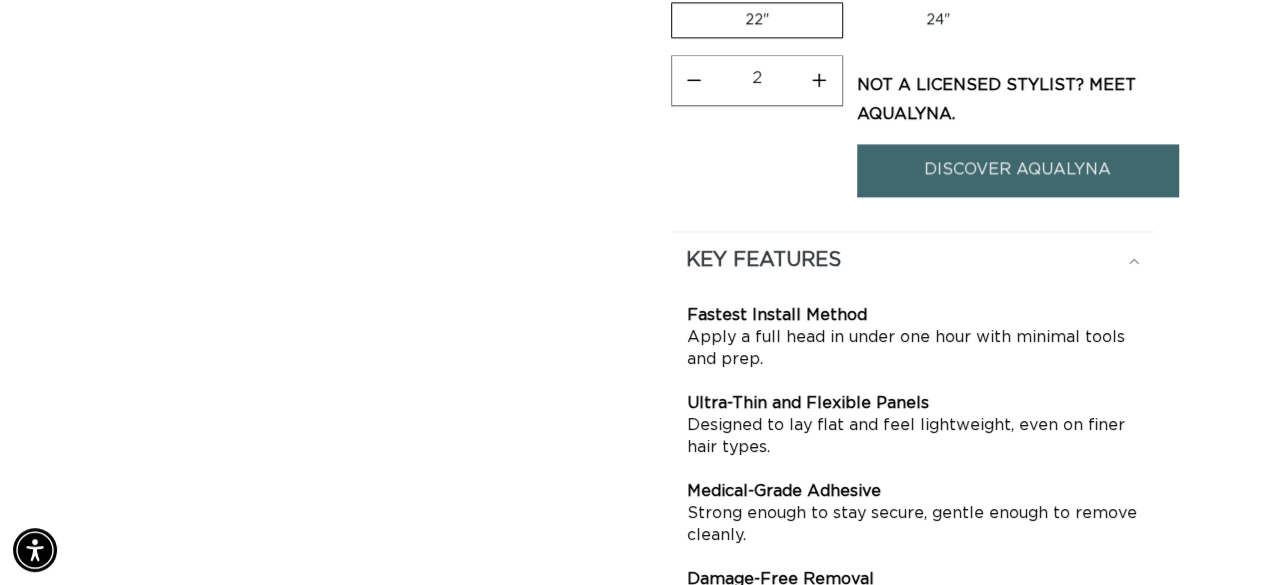 scroll, scrollTop: 1700, scrollLeft: 0, axis: vertical 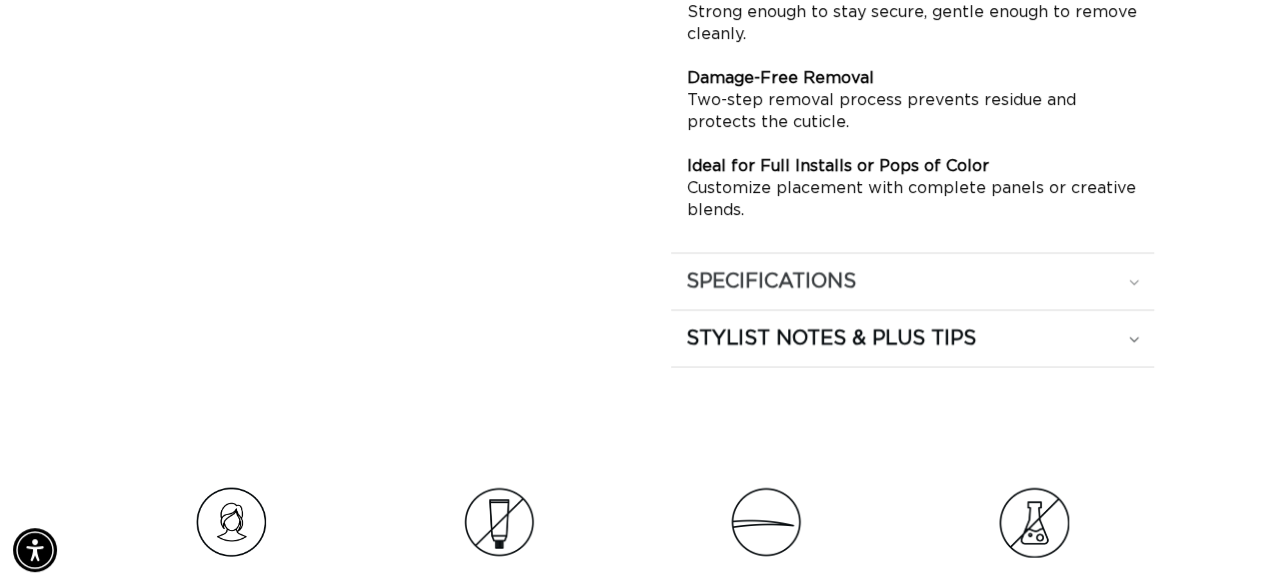 click on "SPECIFICATIONS" at bounding box center (913, -240) 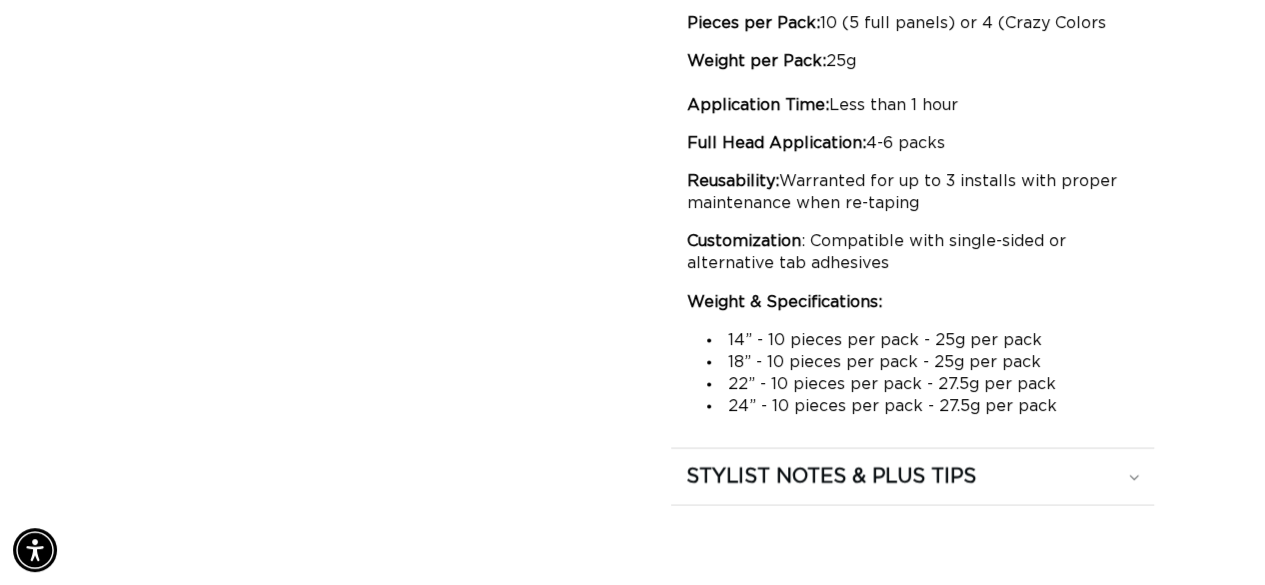 scroll, scrollTop: 0, scrollLeft: 2245, axis: horizontal 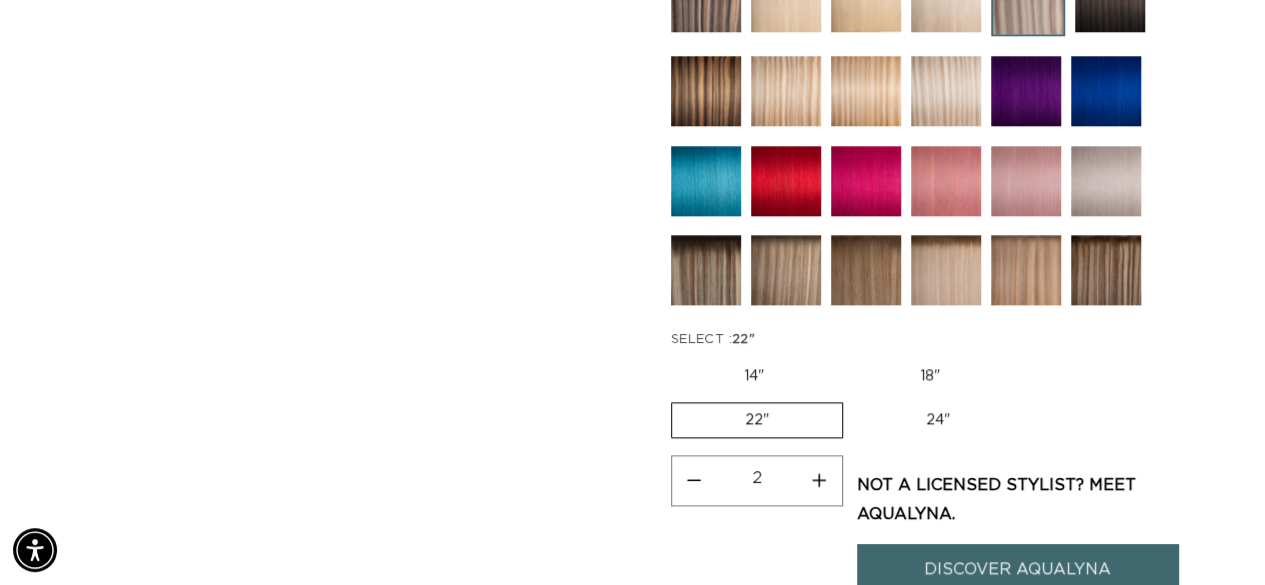 click on "Increase quantity for Arctic Rooted - Tape In" at bounding box center [819, 480] 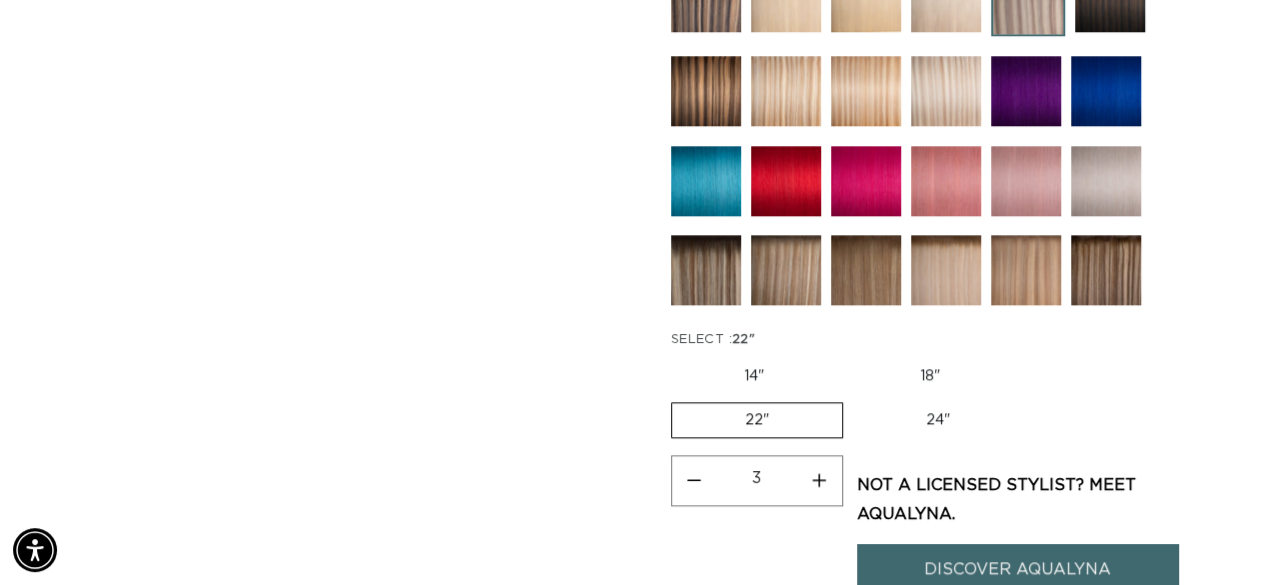 click on "Increase quantity for Arctic Rooted - Tape In" at bounding box center (819, 480) 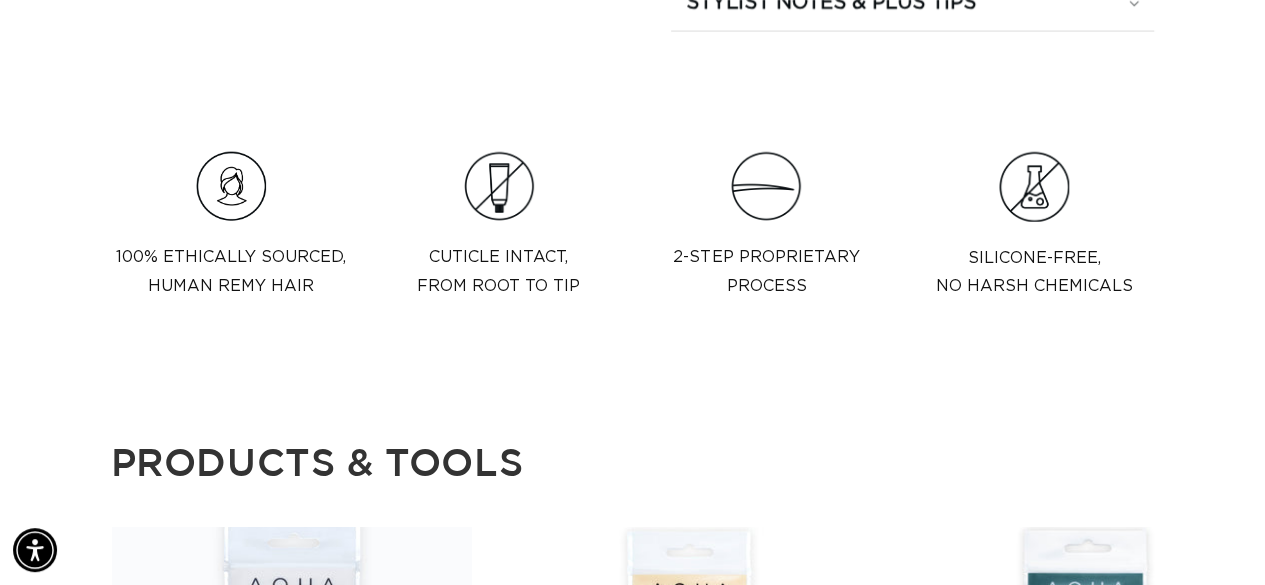 scroll, scrollTop: 2600, scrollLeft: 0, axis: vertical 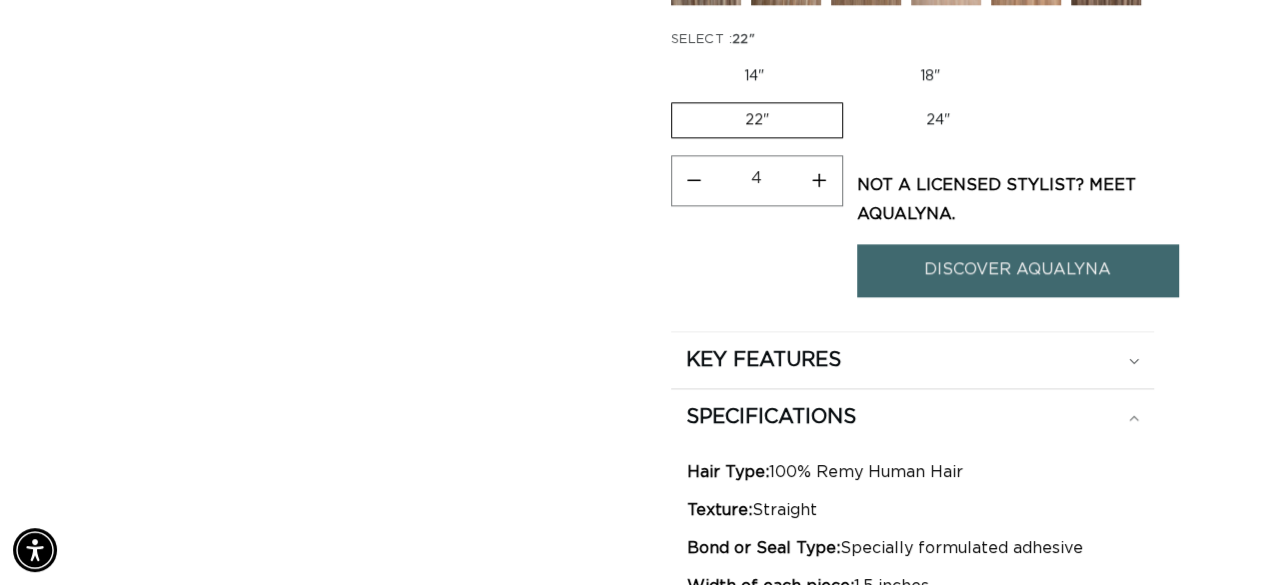 click on "Quantity
( 0  in cart)
Decrease quantity for Arctic Rooted - Tape In
4
Increase quantity for Arctic Rooted - Tape In
Not a Licensed stylist? Meet Aqualyna.
DISCOVER AQUALYNA" at bounding box center [913, 230] 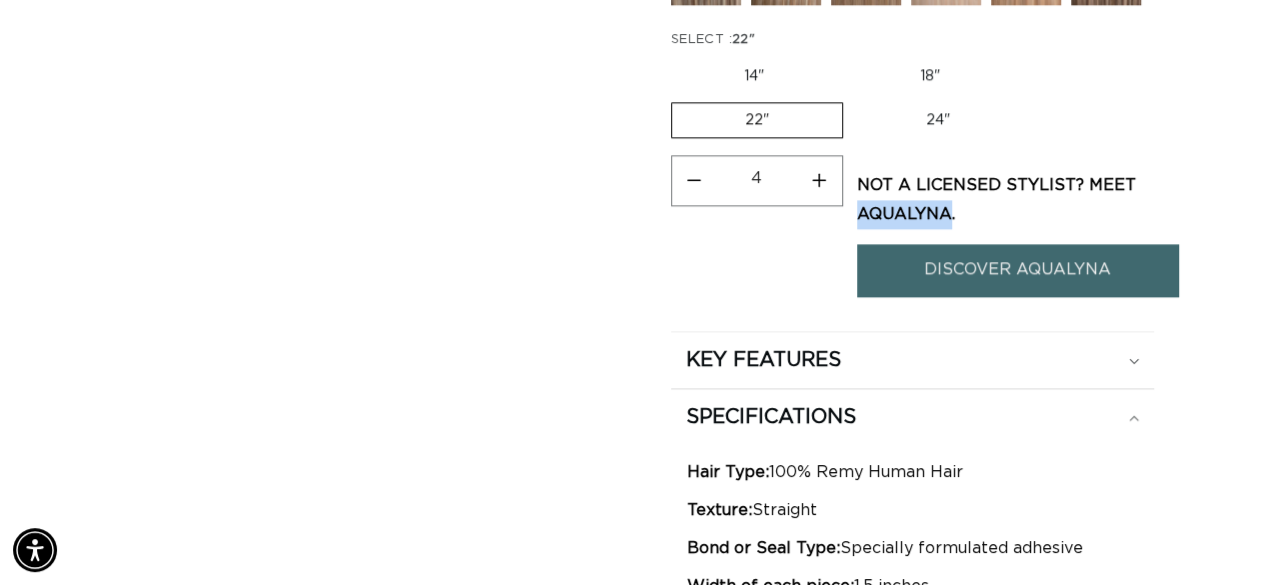 click on "Not a Licensed stylist? Meet Aqualyna." at bounding box center [1017, 200] 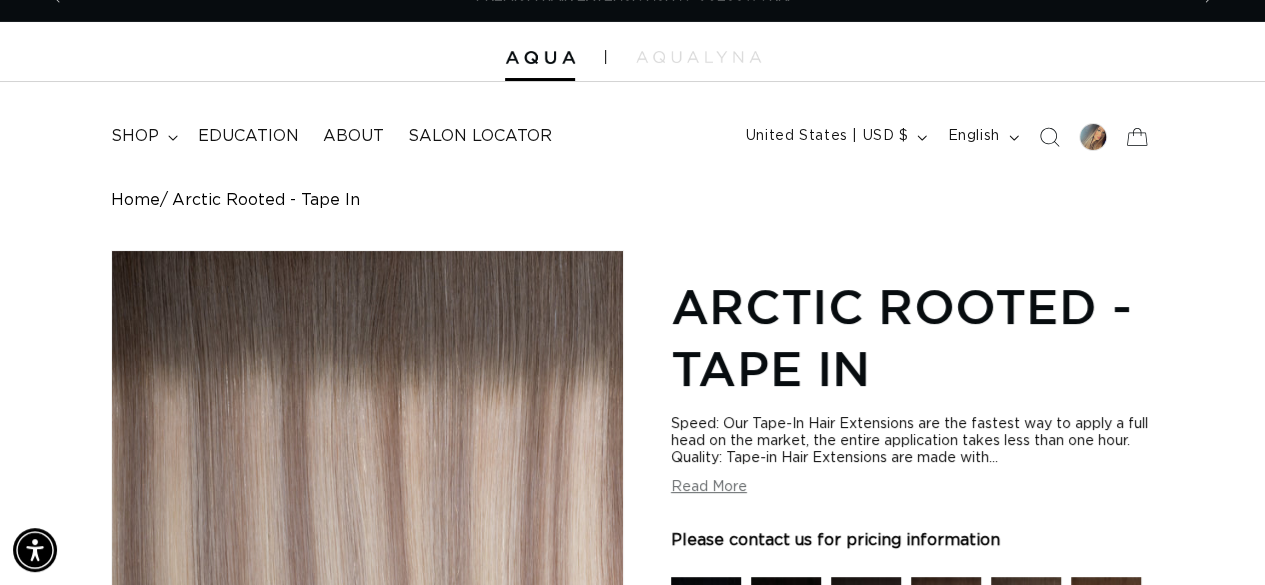 scroll, scrollTop: 0, scrollLeft: 0, axis: both 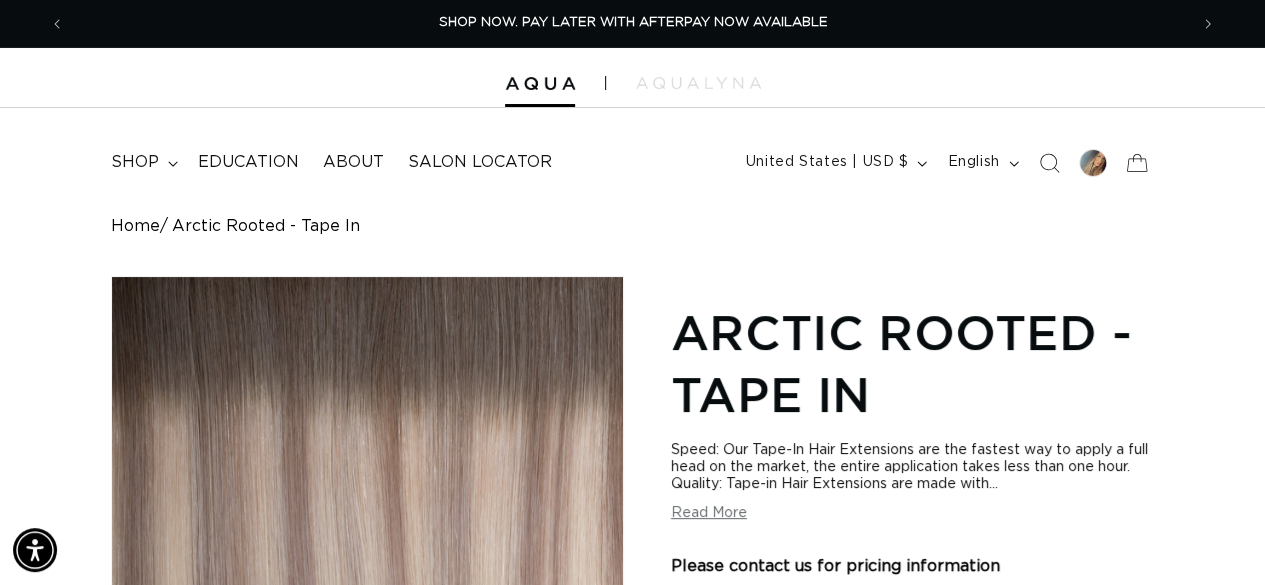 click on "Read More" at bounding box center [709, 513] 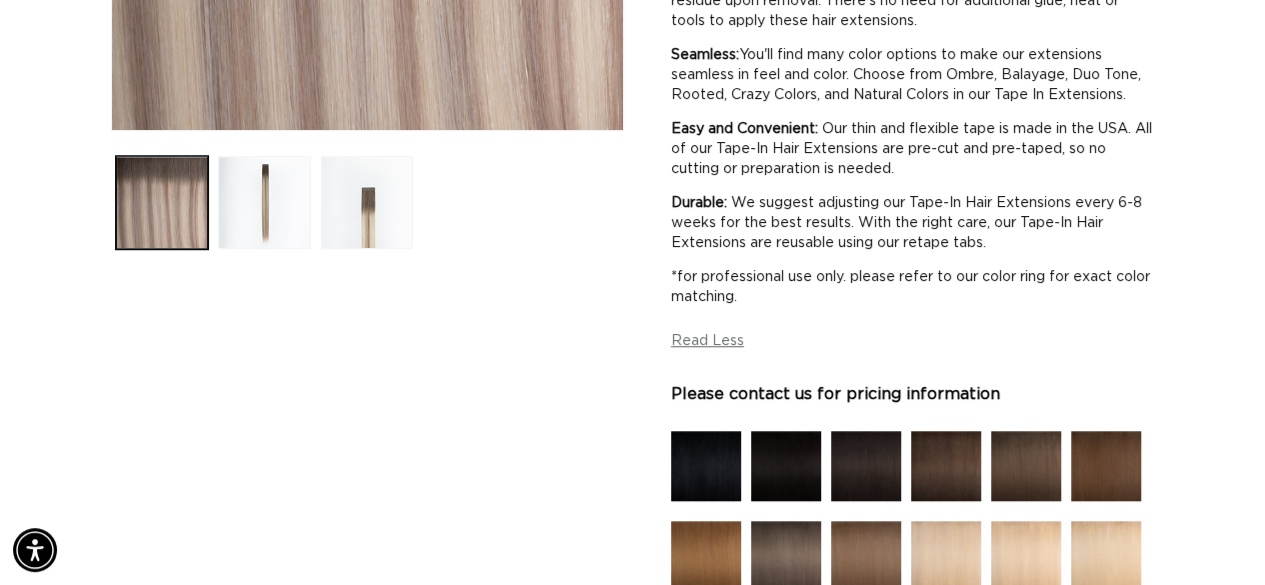 scroll 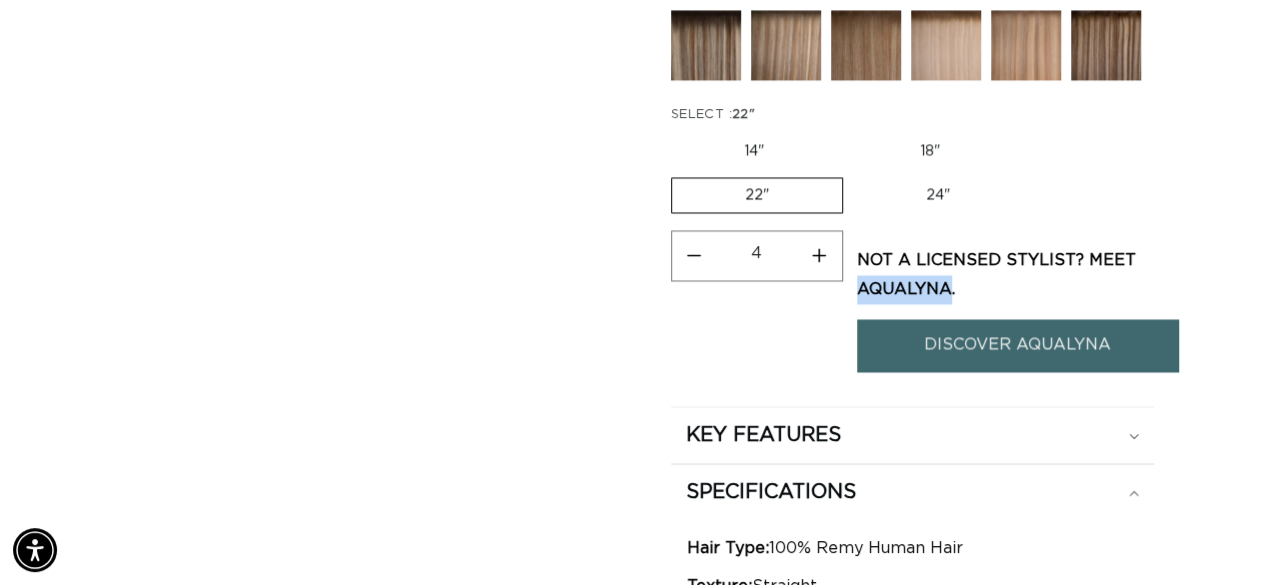 click on "DISCOVER AQUALYNA" at bounding box center [1017, 344] 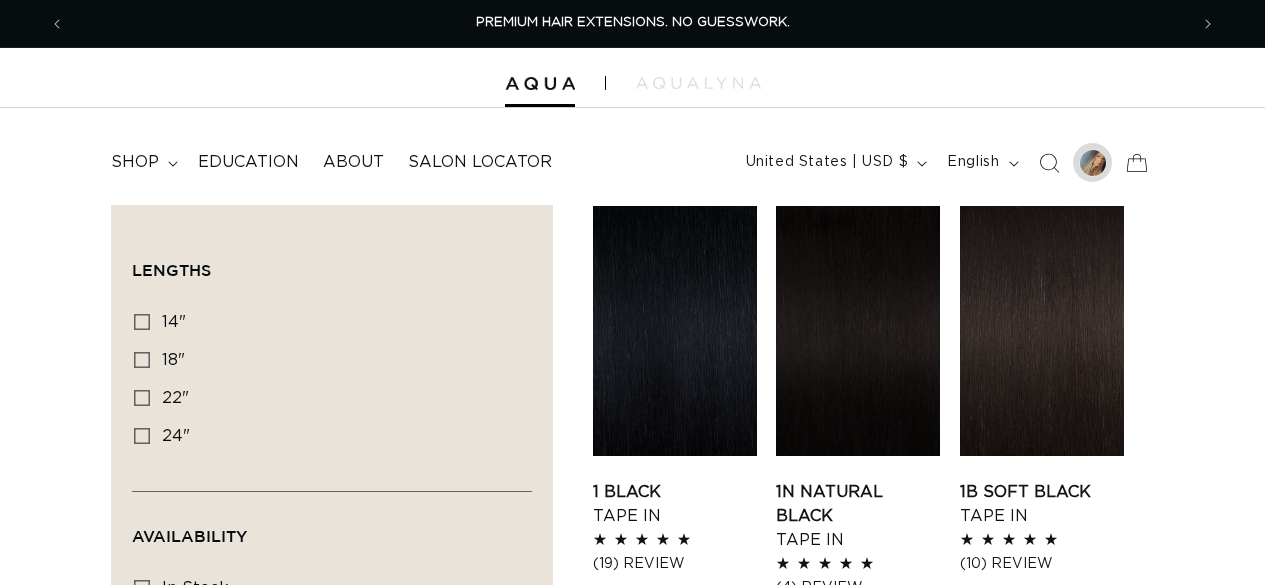scroll, scrollTop: 0, scrollLeft: 0, axis: both 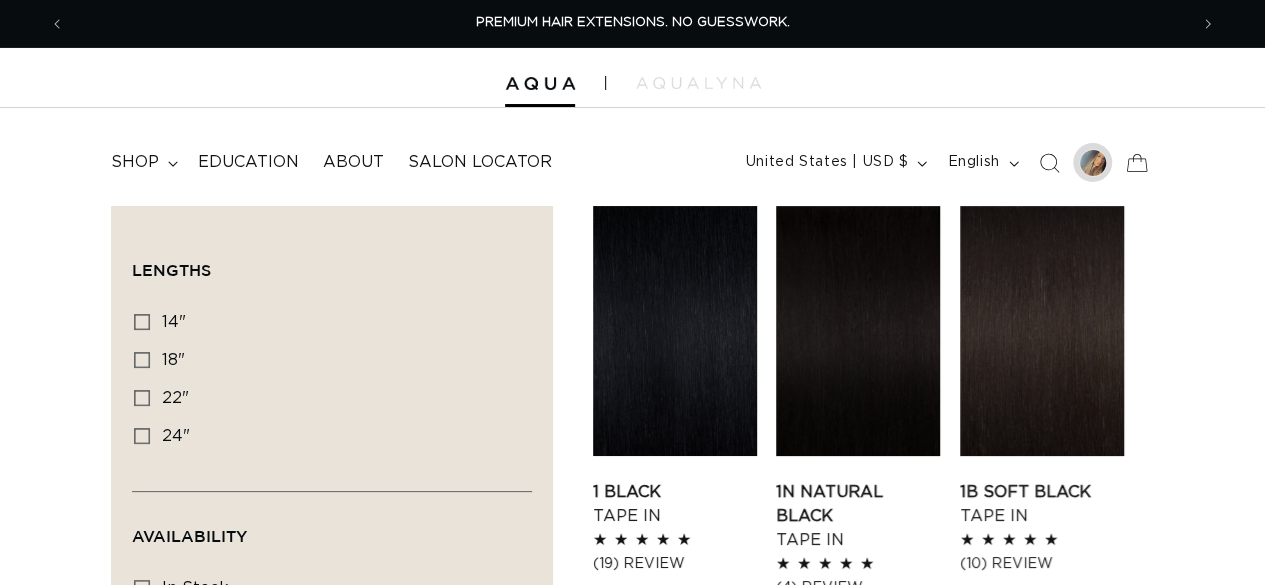 click at bounding box center (1093, 163) 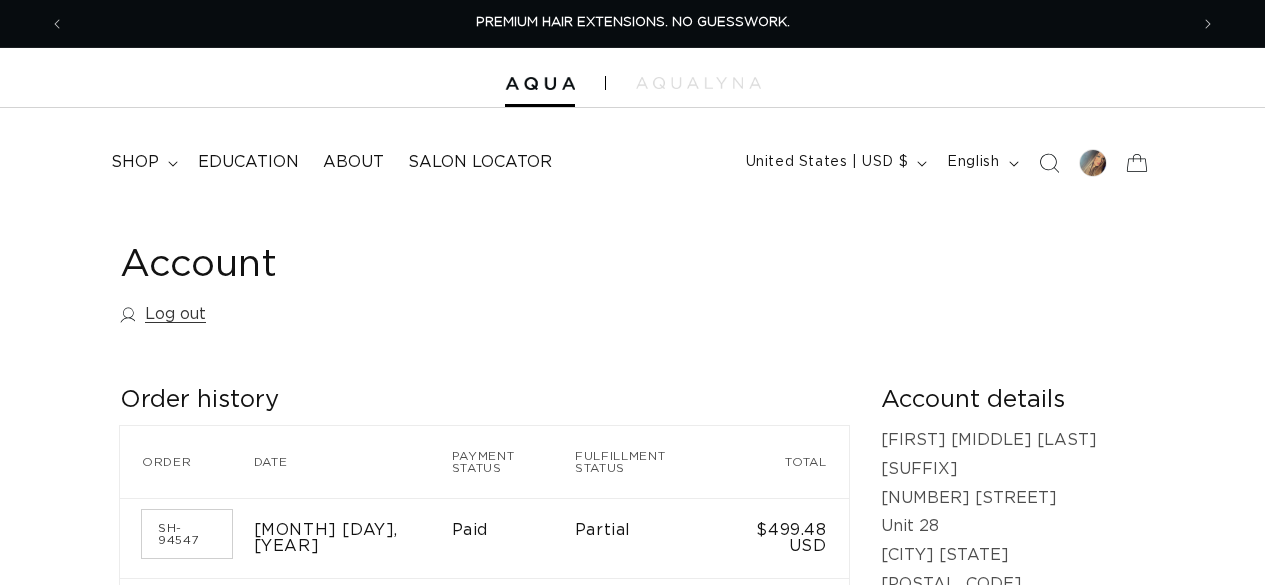 scroll, scrollTop: 0, scrollLeft: 0, axis: both 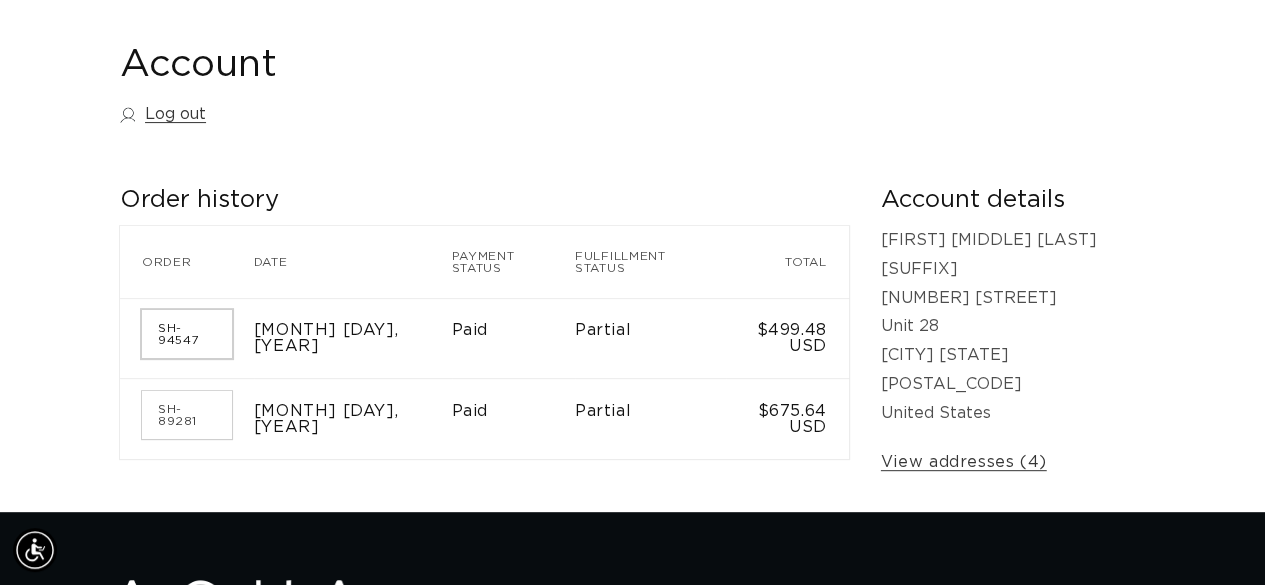 click on "SH-94547" at bounding box center (187, 334) 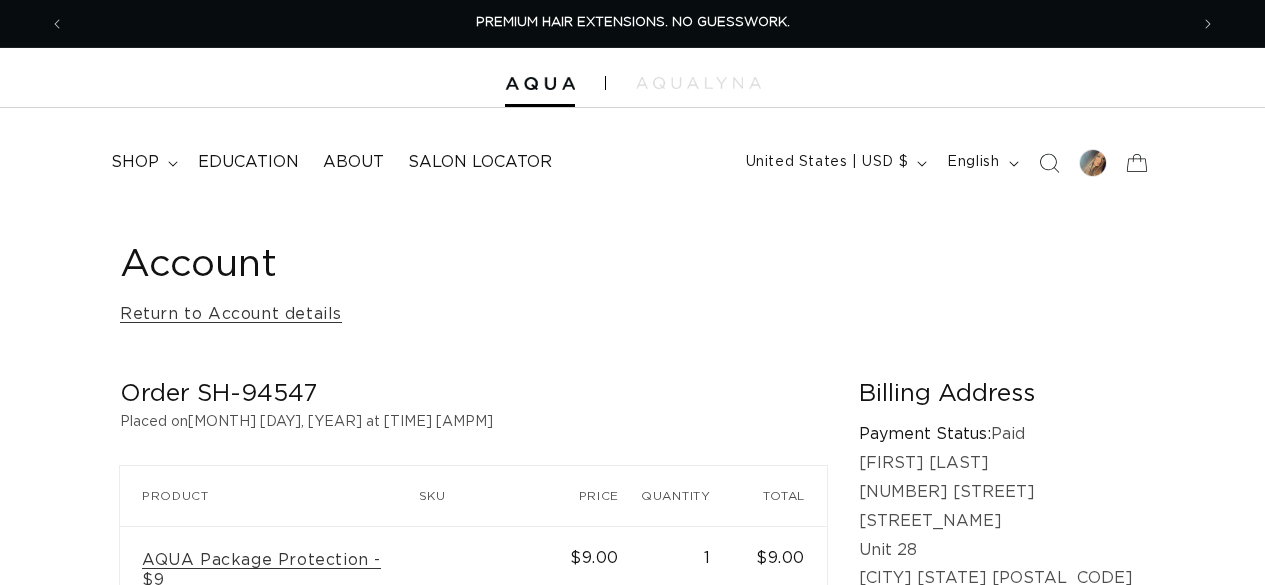 scroll, scrollTop: 0, scrollLeft: 0, axis: both 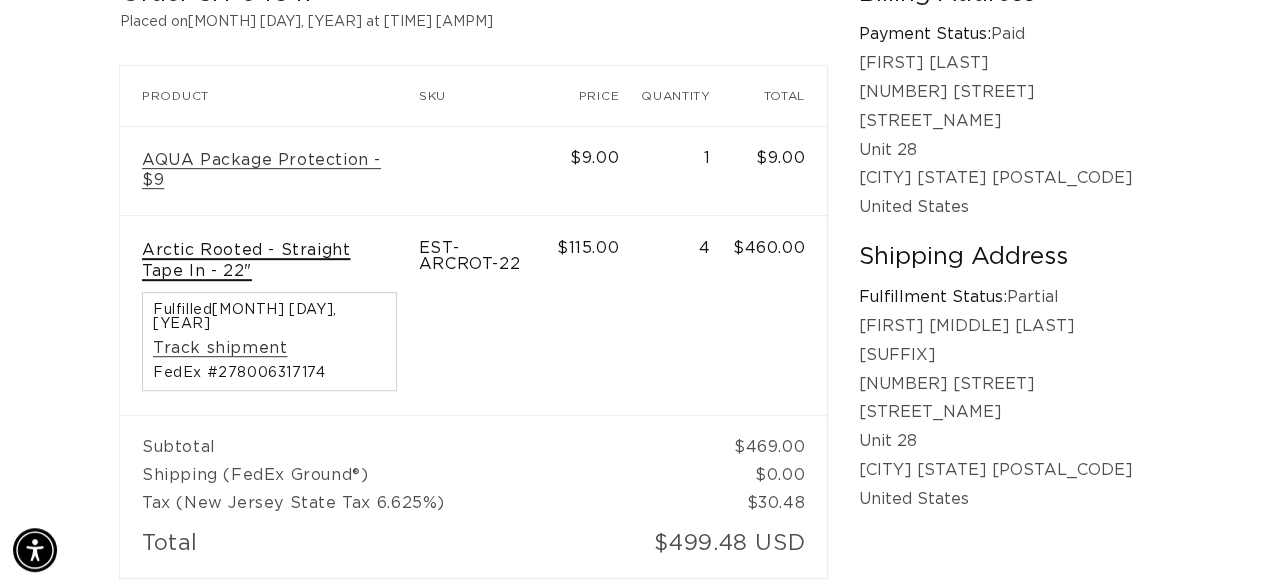 click on "Arctic Rooted - Straight Tape In - 22"" at bounding box center (269, 261) 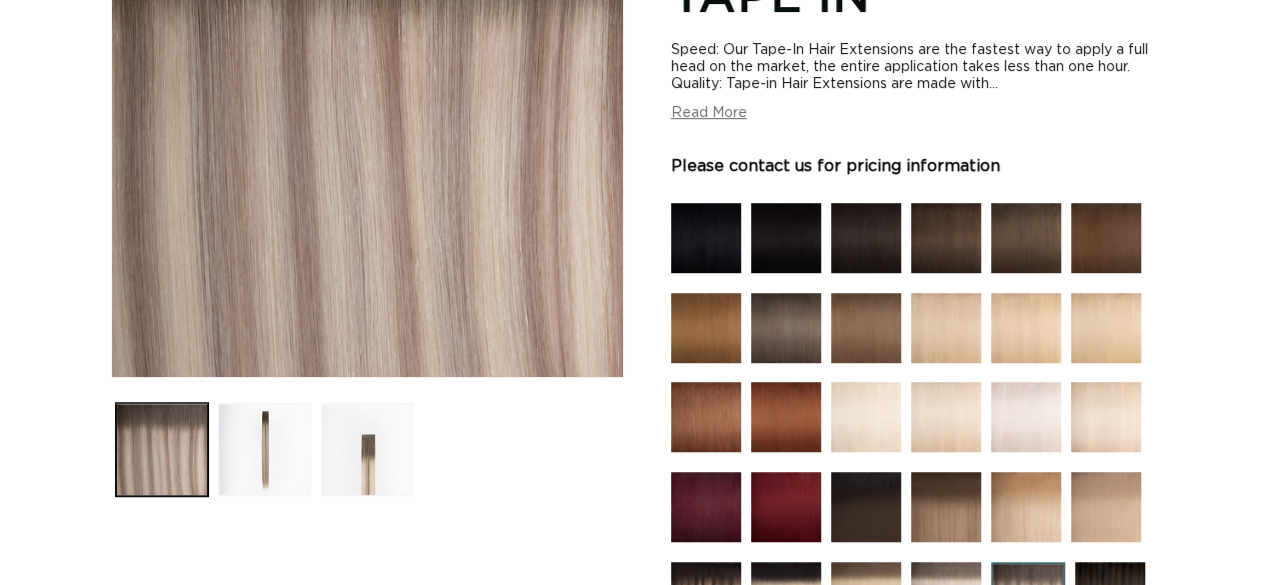 scroll, scrollTop: 0, scrollLeft: 0, axis: both 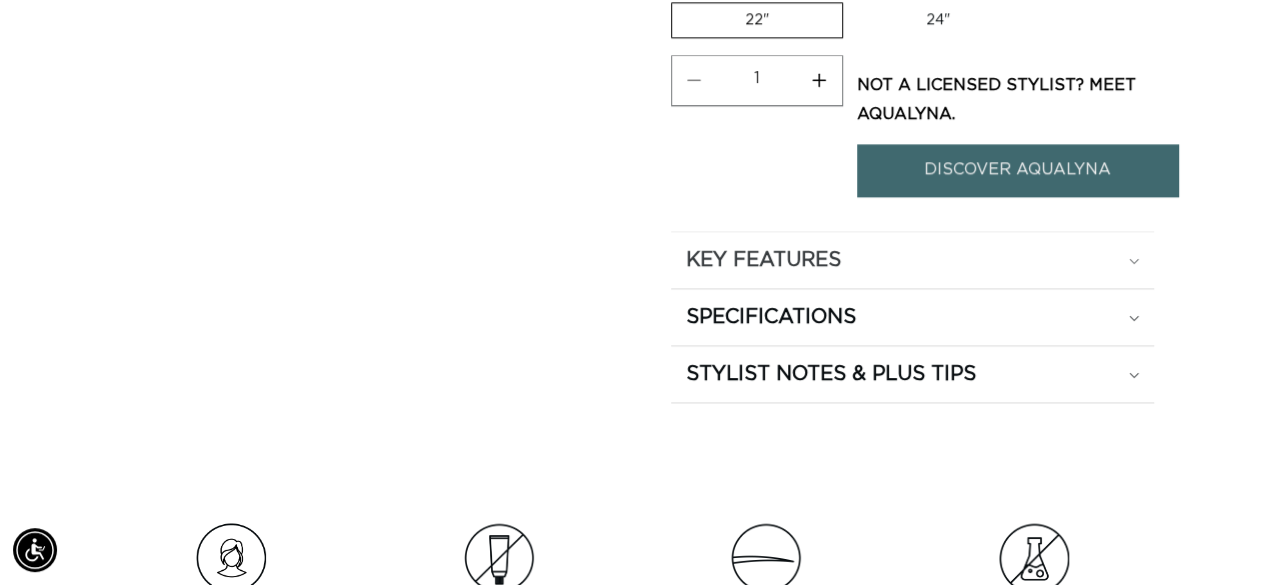 click 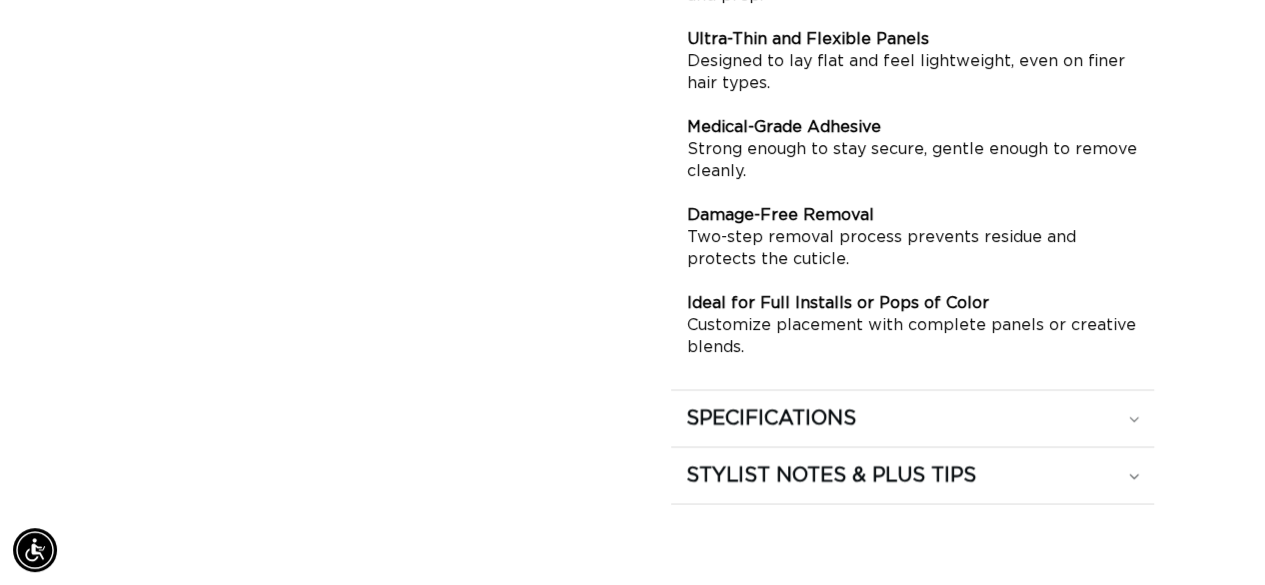 scroll, scrollTop: 2000, scrollLeft: 0, axis: vertical 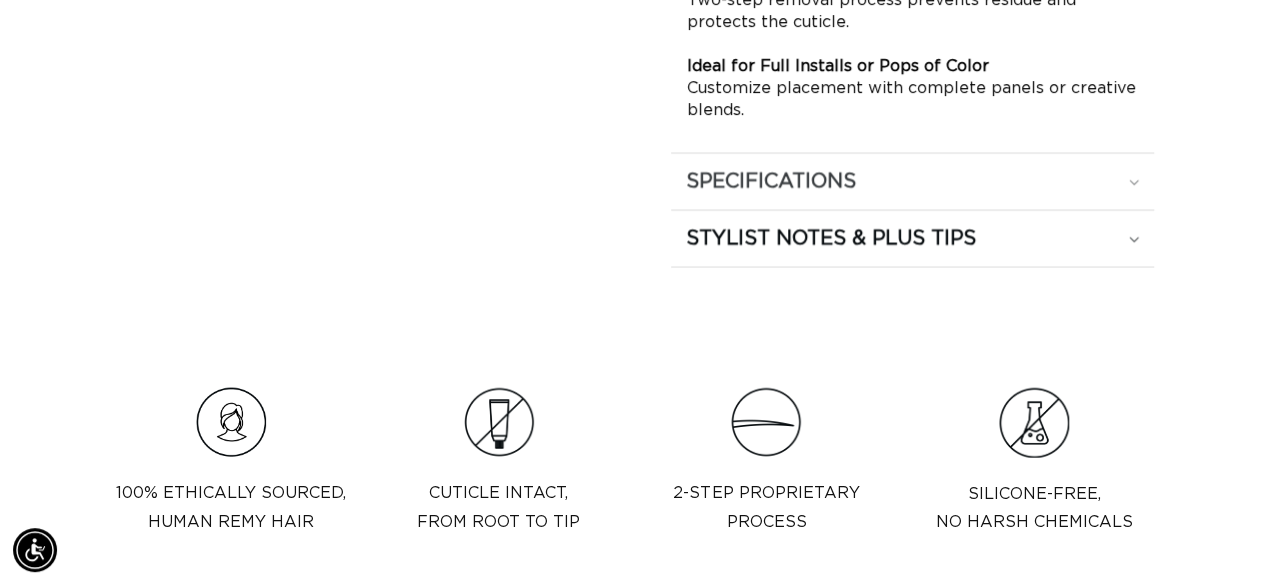 click on "SPECIFICATIONS" at bounding box center [913, -340] 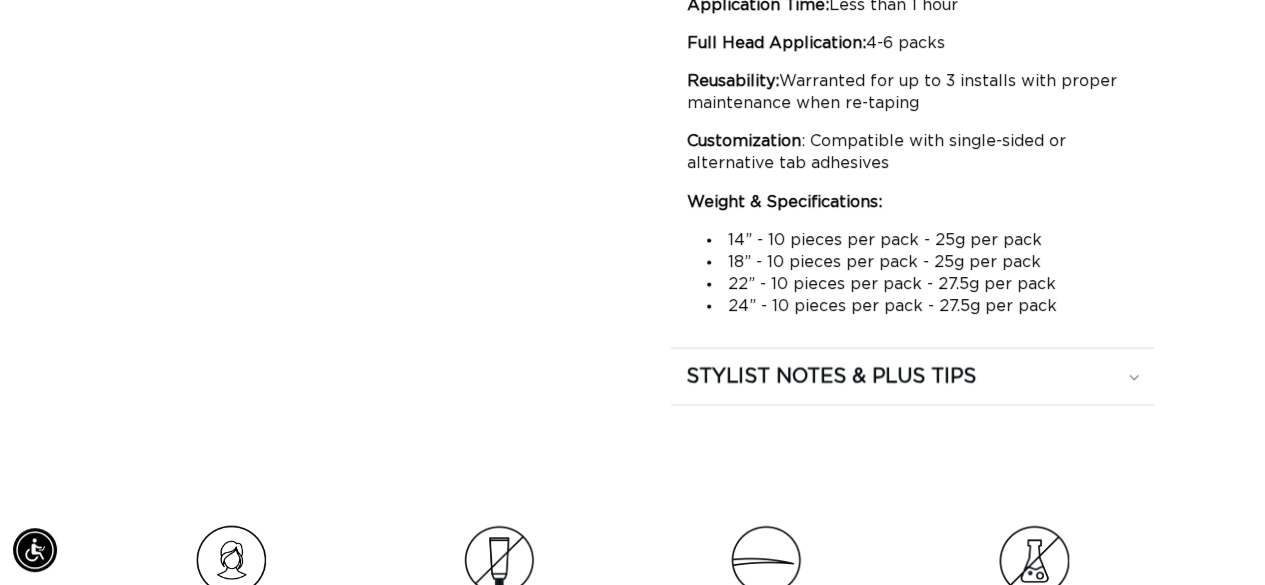 scroll, scrollTop: 0, scrollLeft: 2245, axis: horizontal 